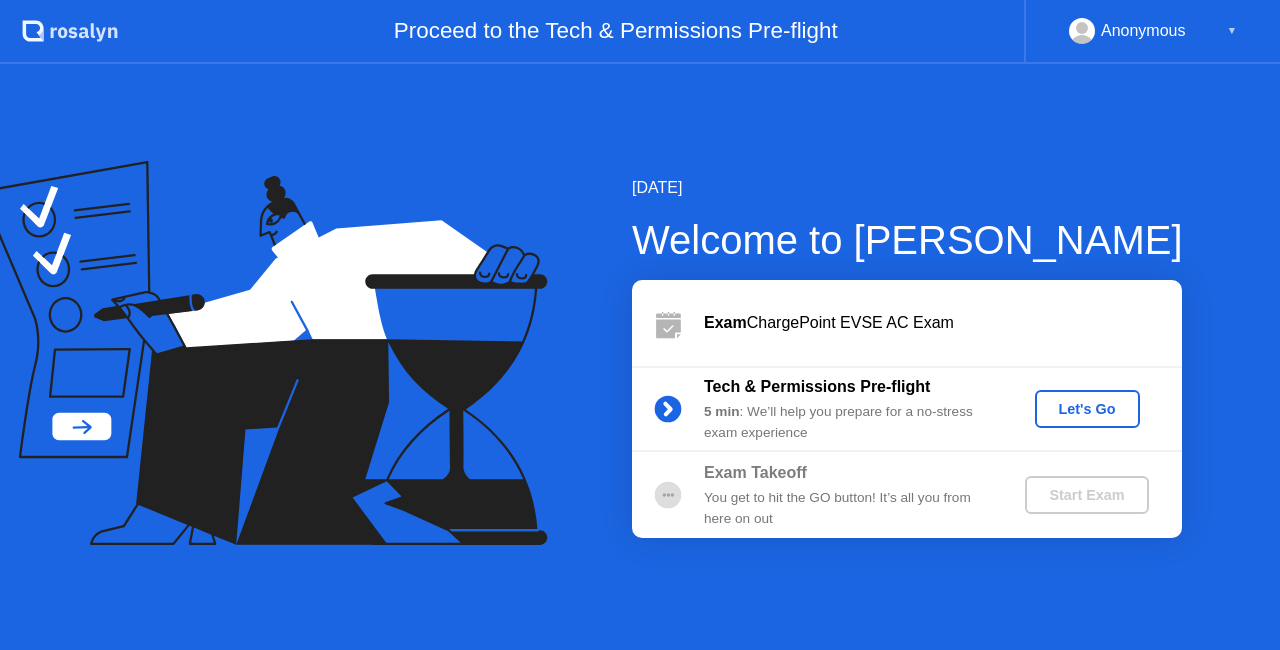 scroll, scrollTop: 0, scrollLeft: 0, axis: both 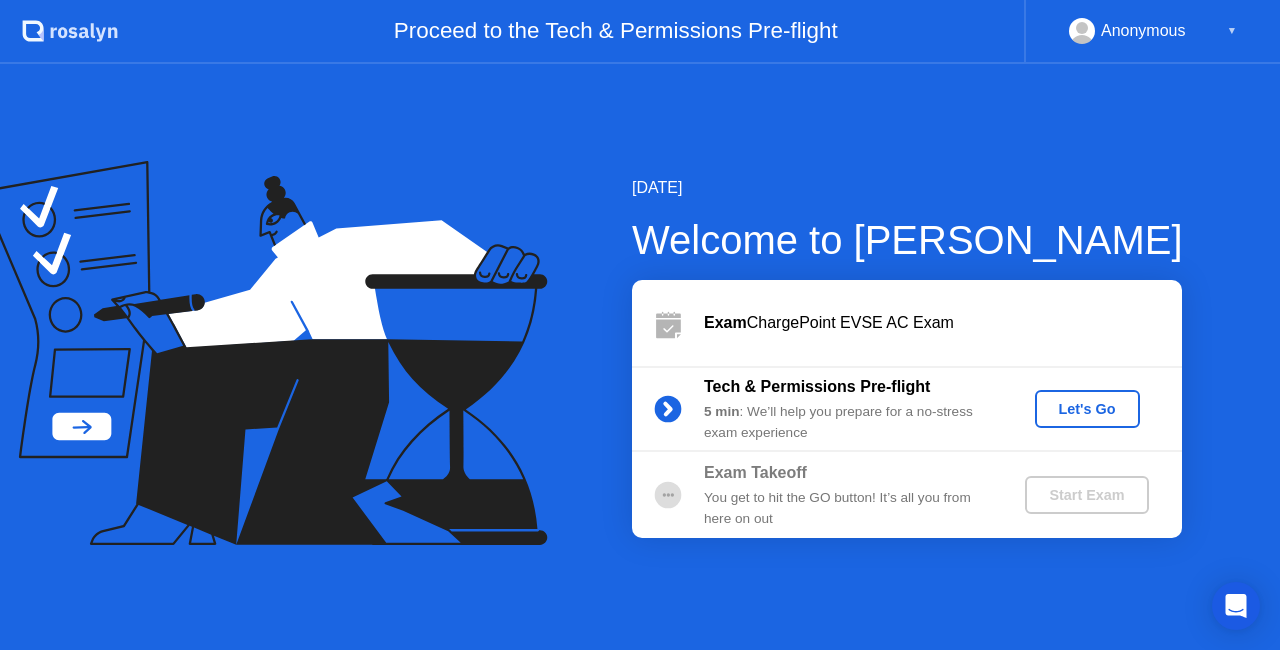 click on "Let's Go" 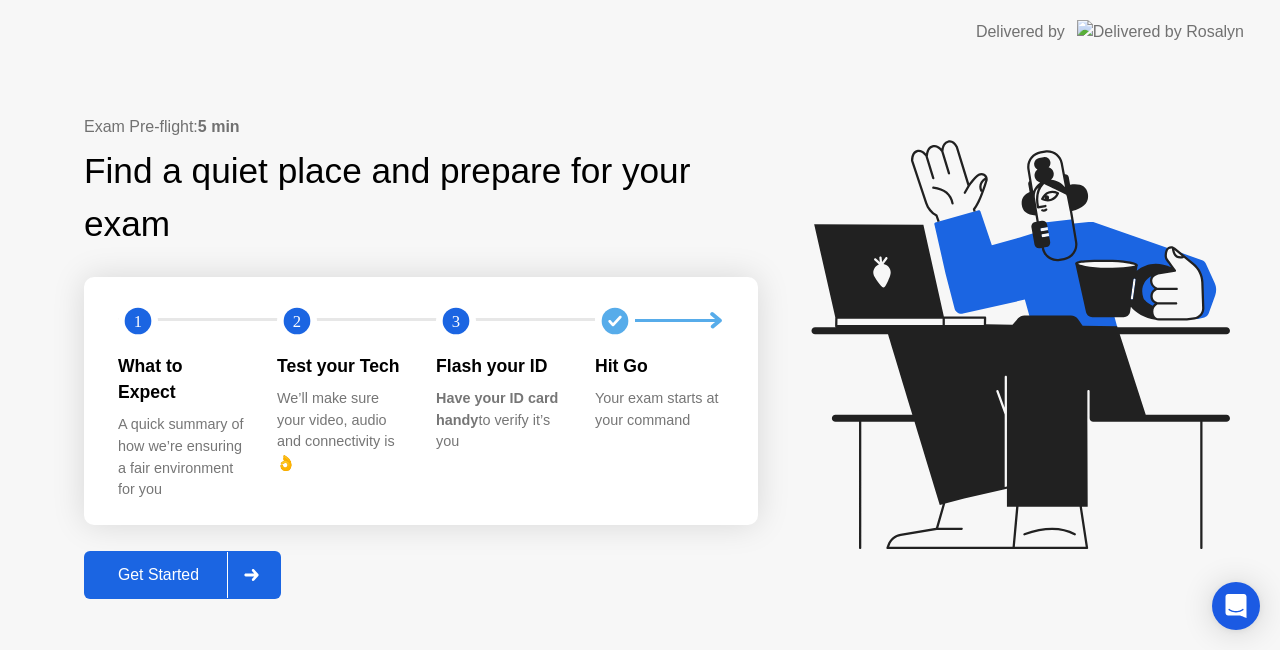 click on "Get Started" 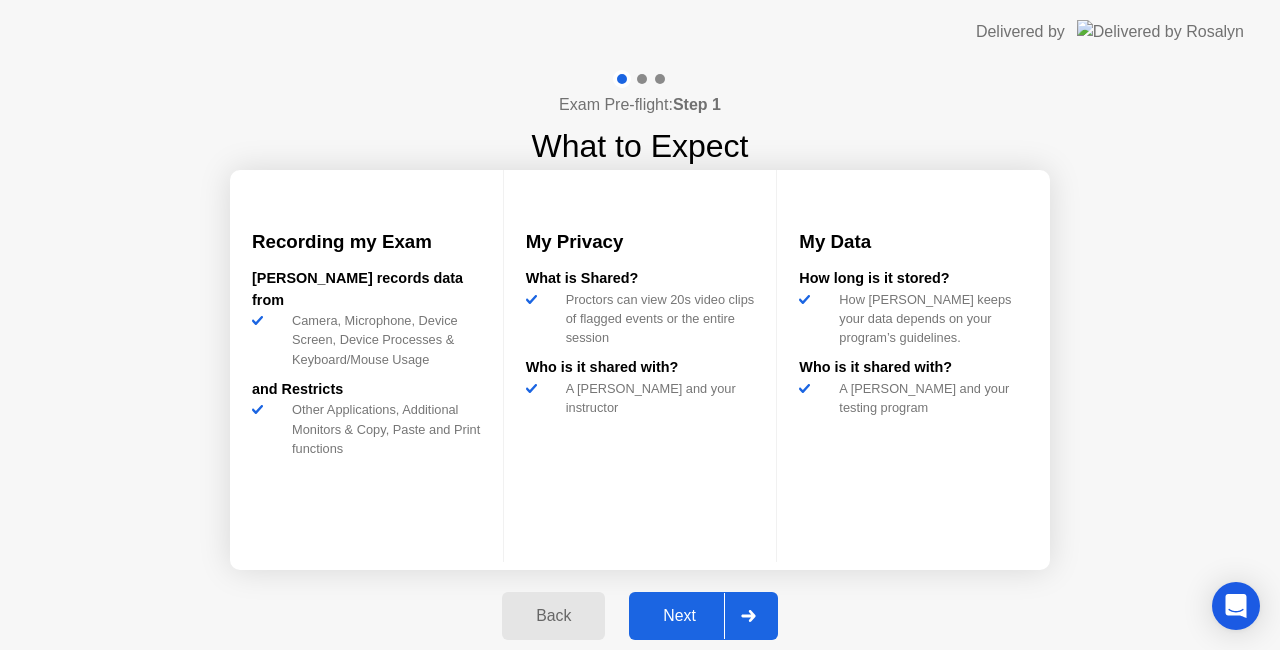 click on "Next" 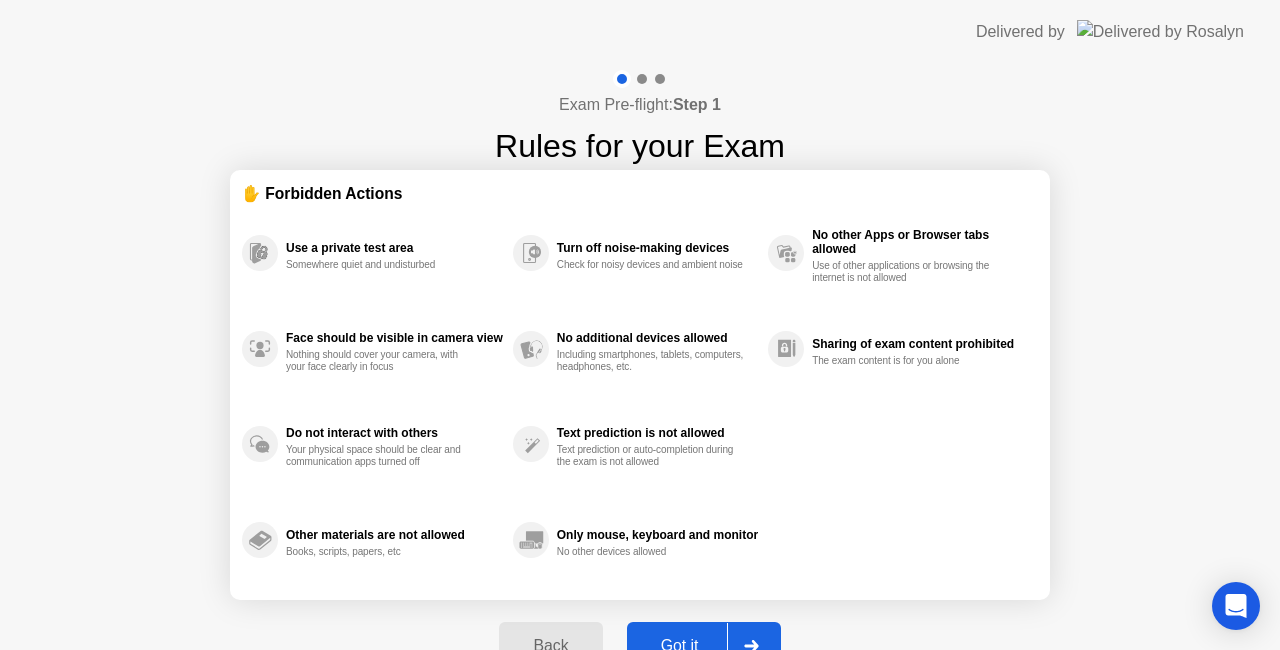click on "Got it" 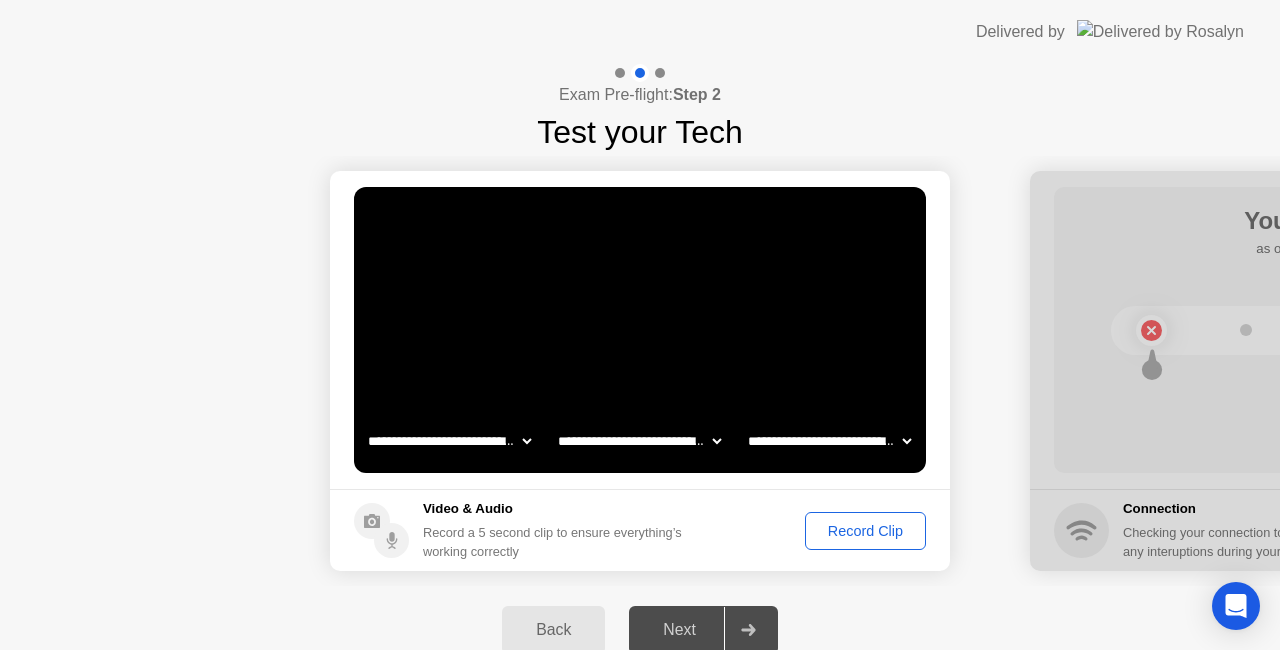 click on "Next" 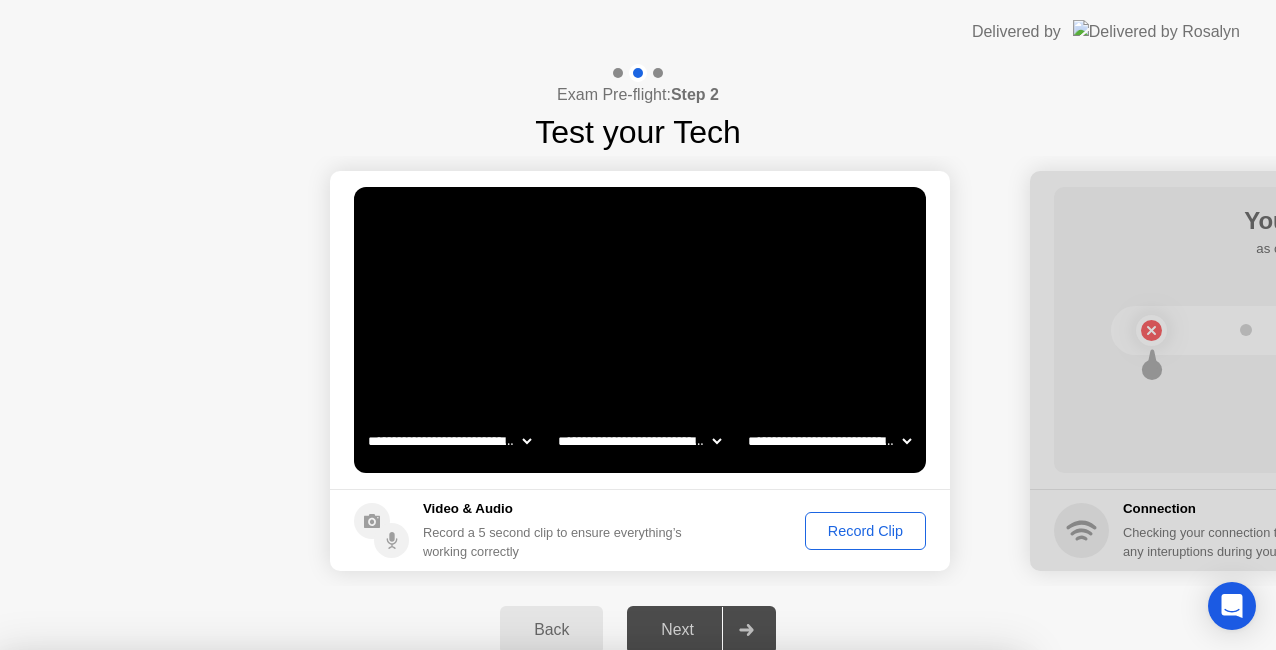click on "No" at bounding box center [558, 763] 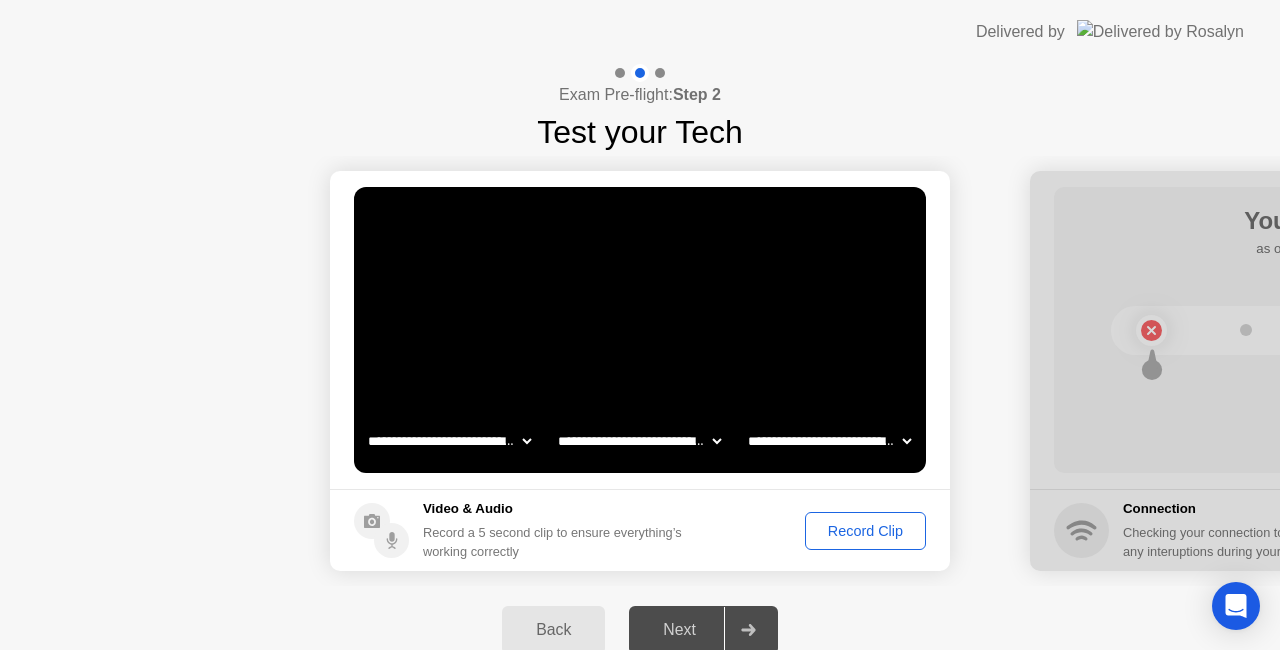 click on "Record Clip" 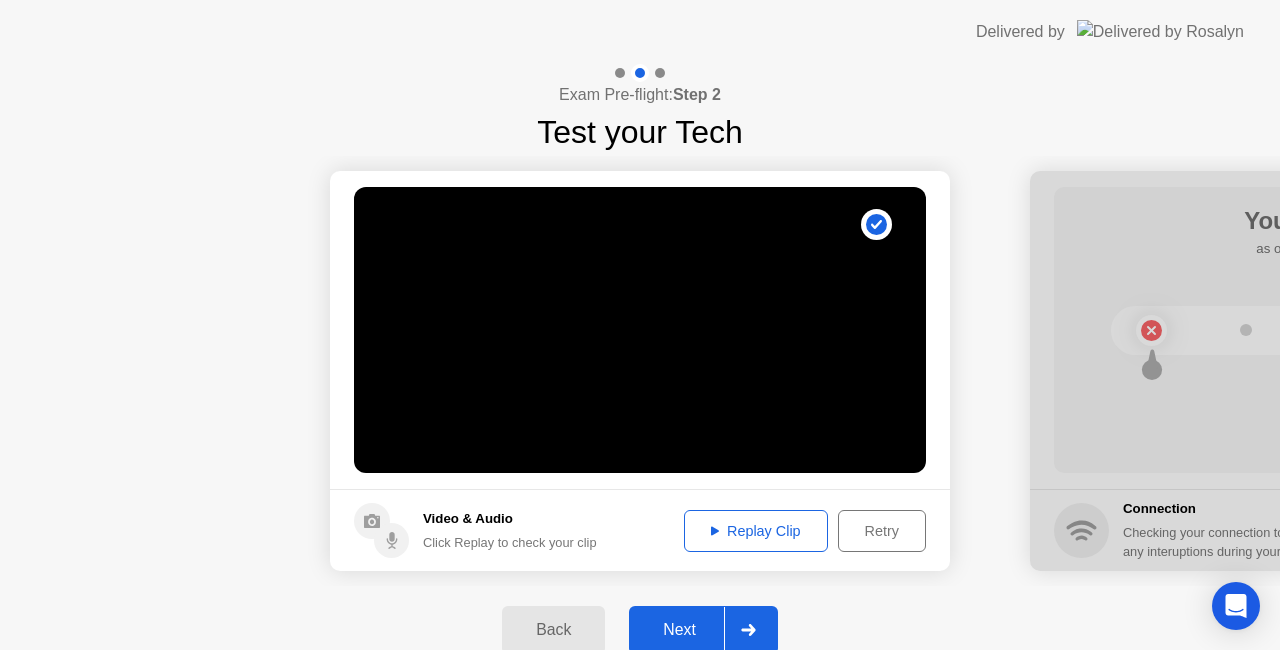 click on "Replay Clip" 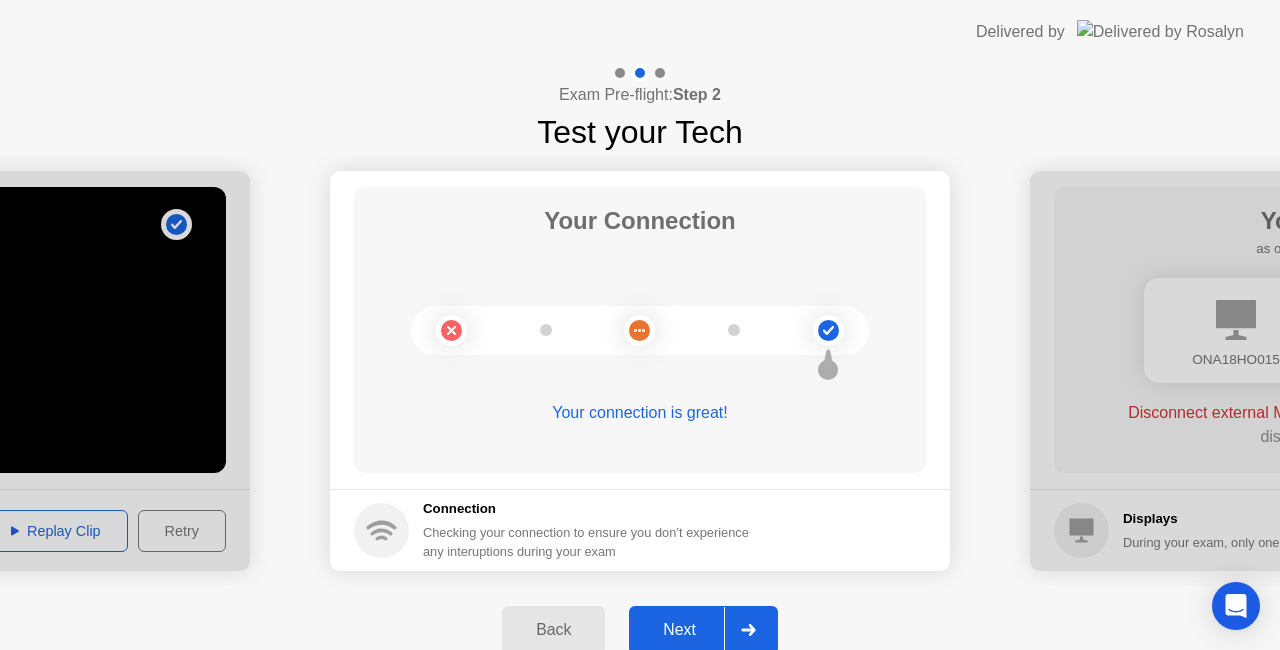click on "Next" 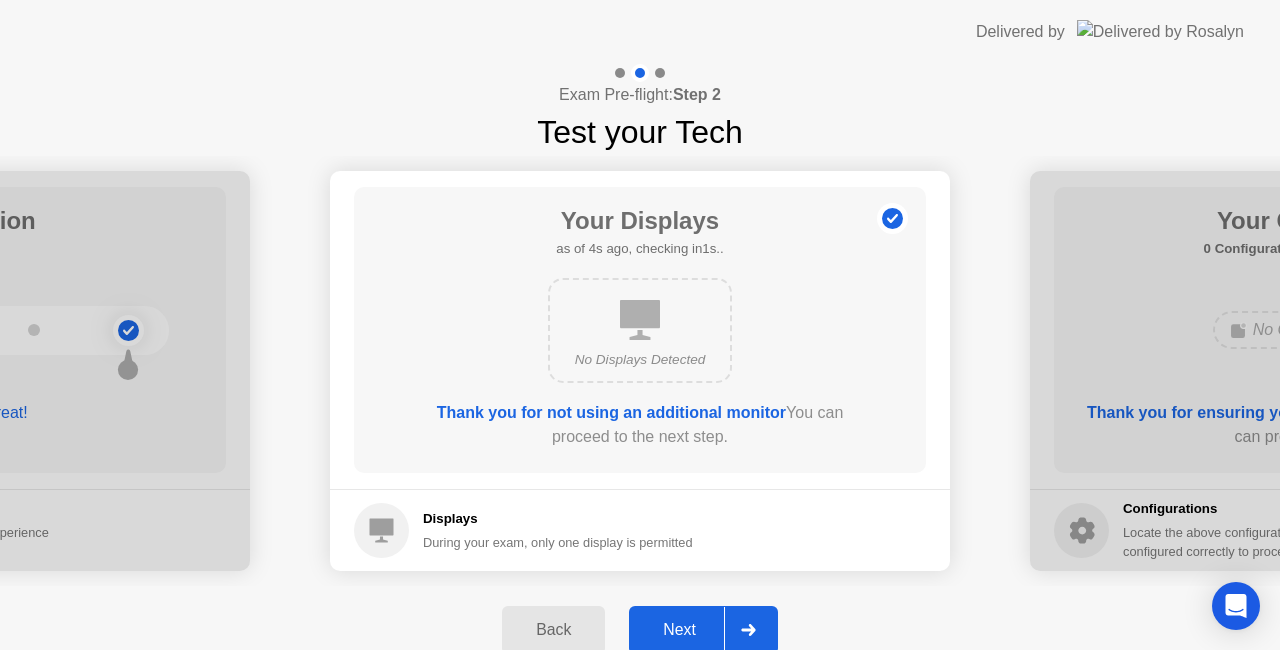 click on "Next" 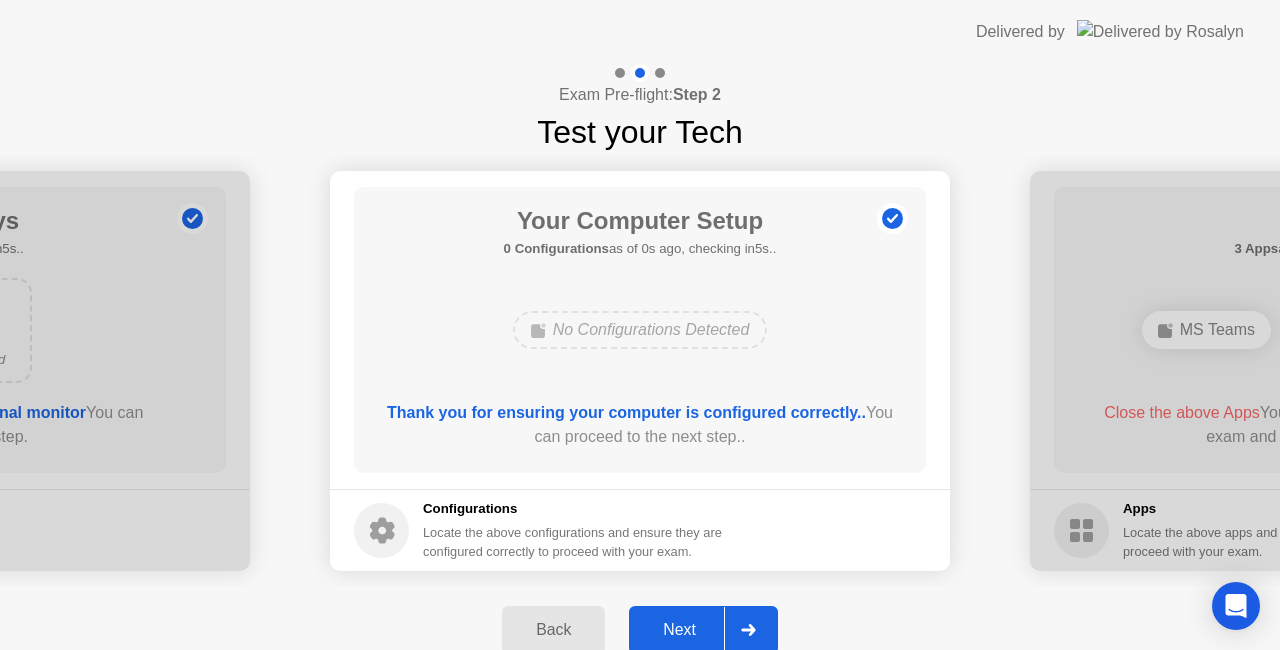 click on "Next" 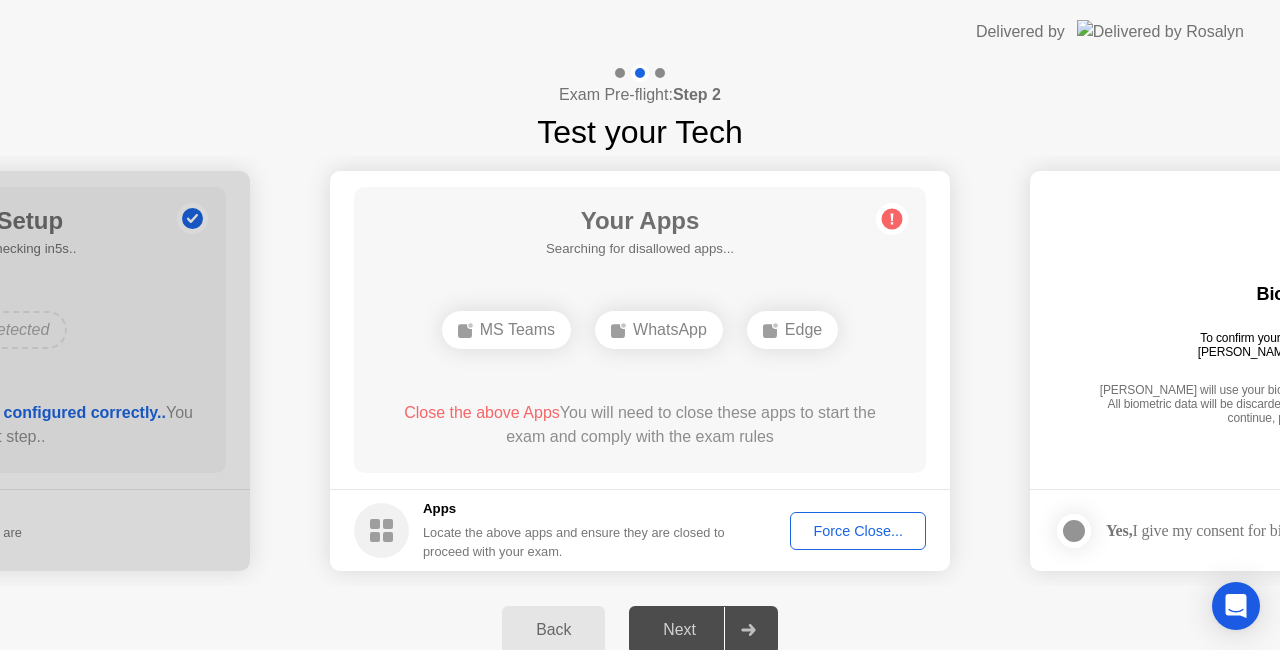 click on "MS Teams" 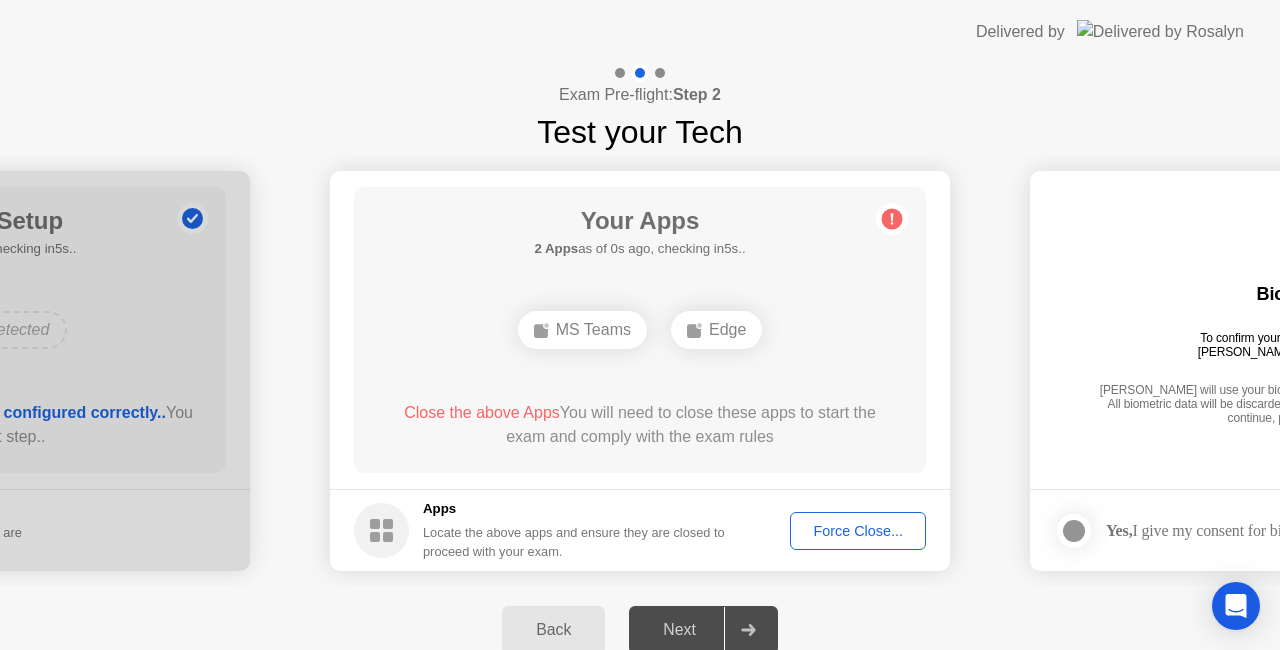 click on "Exam Pre-flight:  Step 2 Test your Tech" 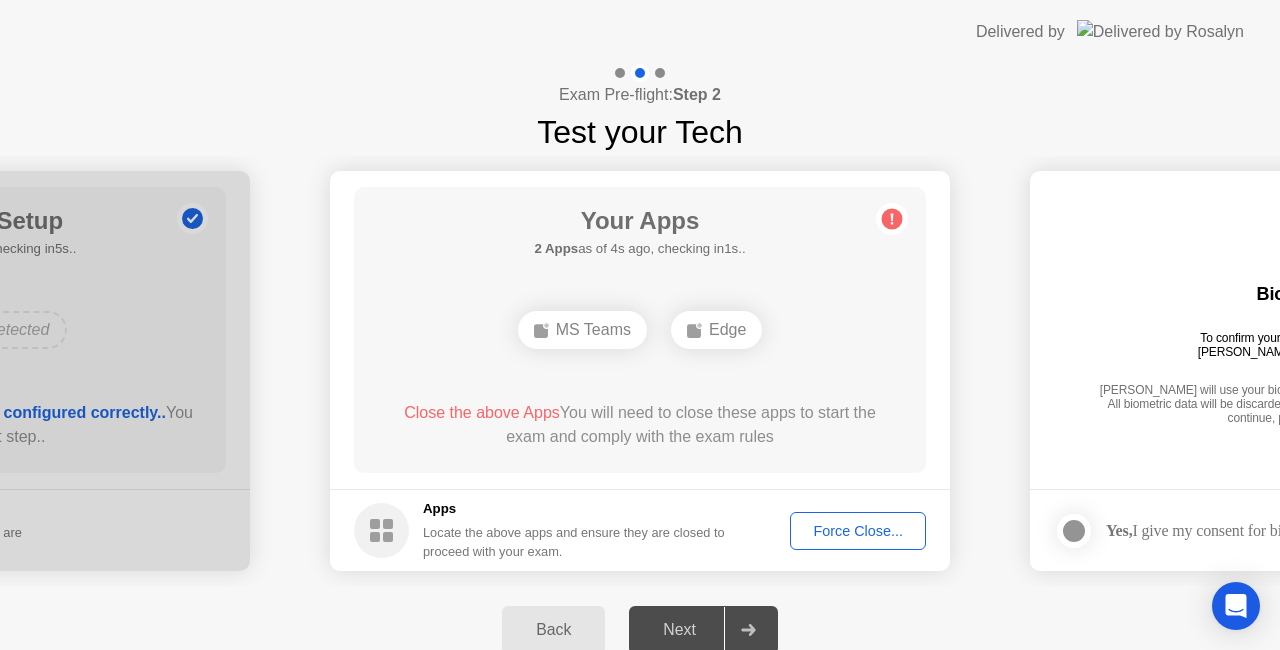 click on "Edge" 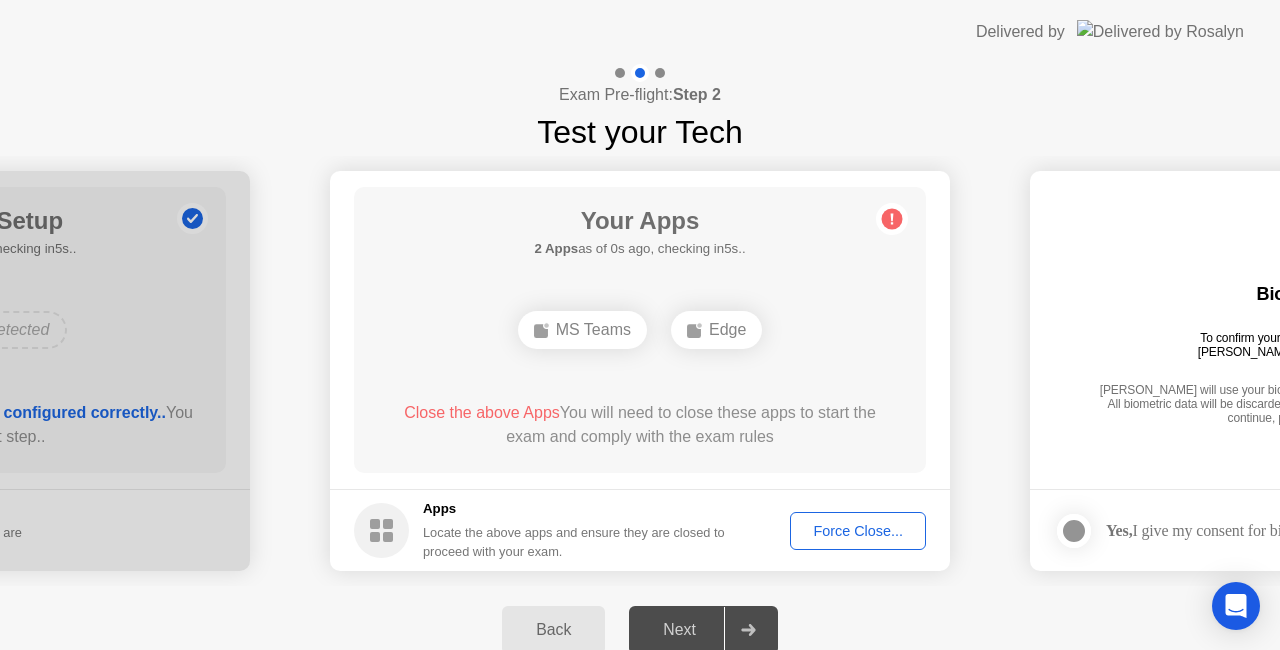 click on "MS Teams" 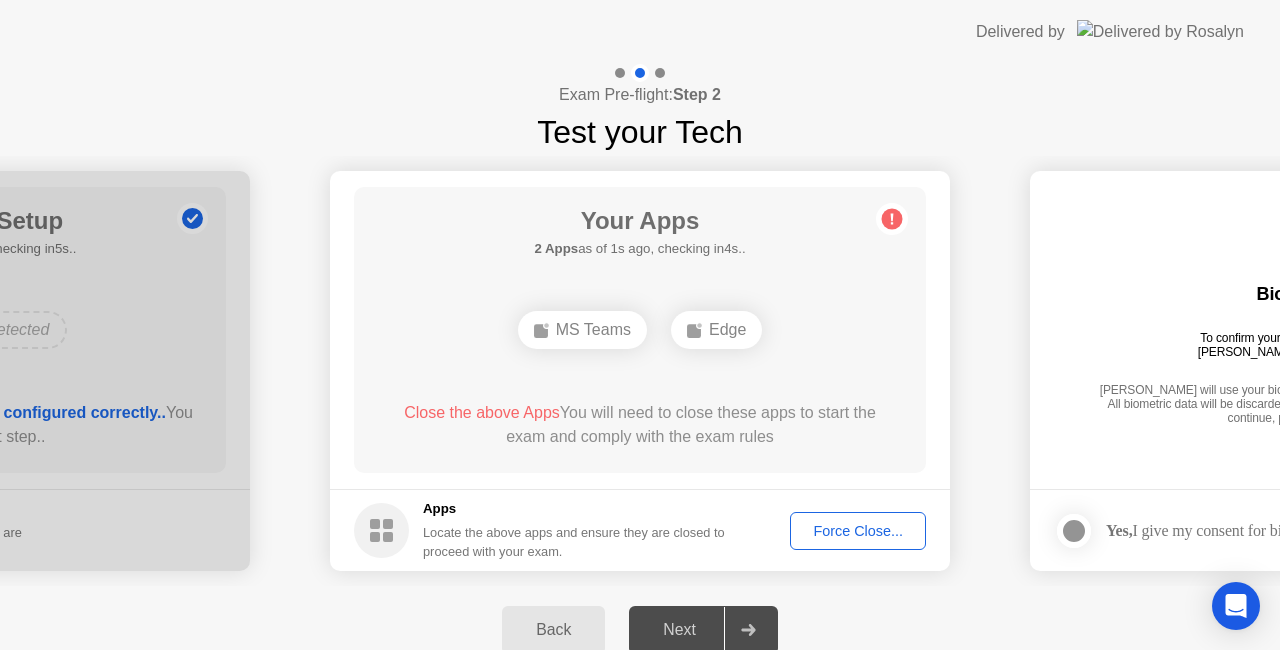 click on "Force Close..." 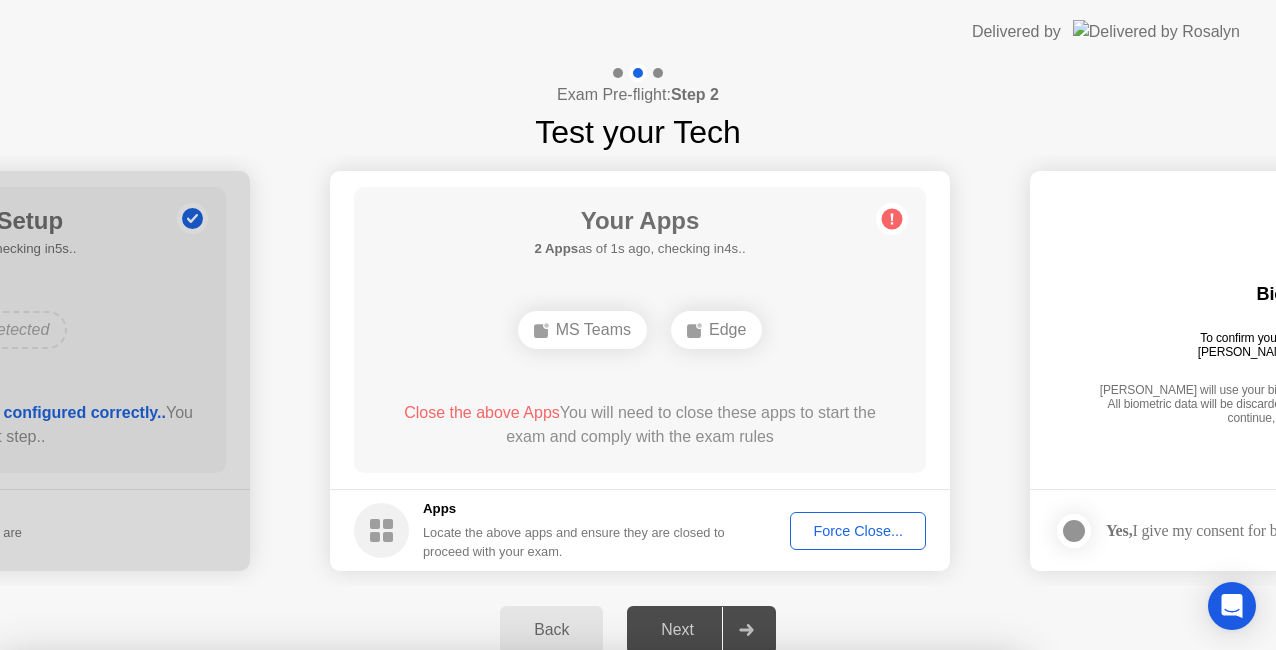 click on "Confirm" at bounding box center (577, 926) 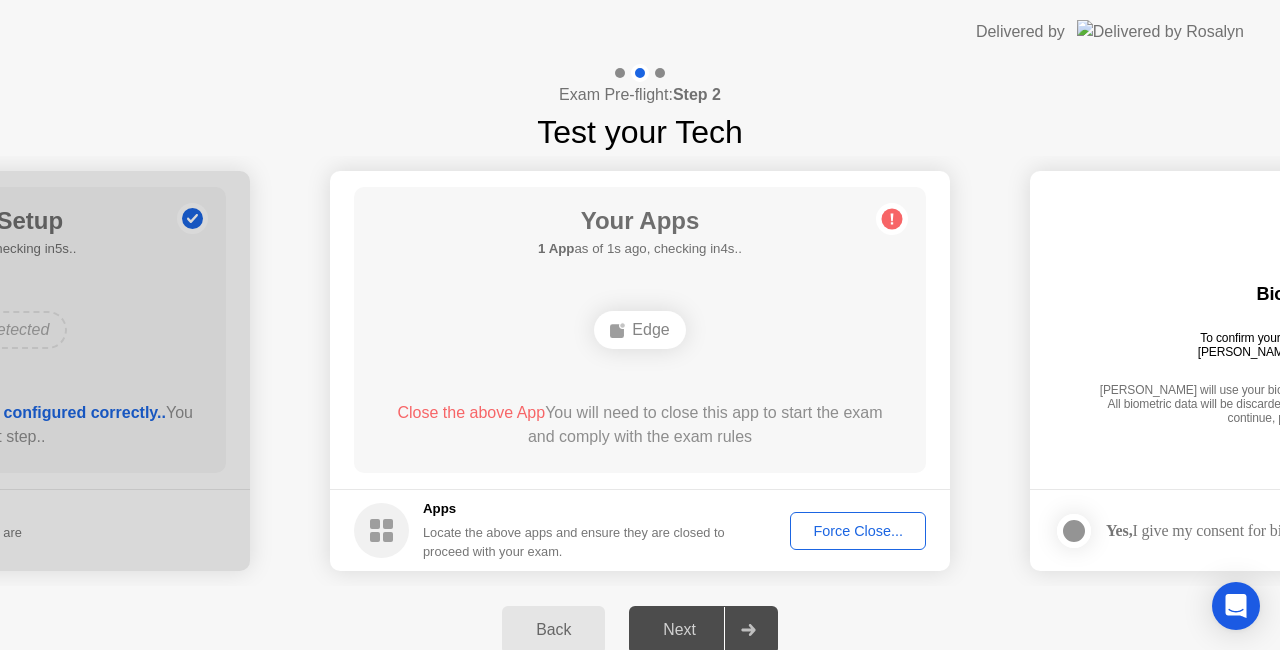 click on "Next" 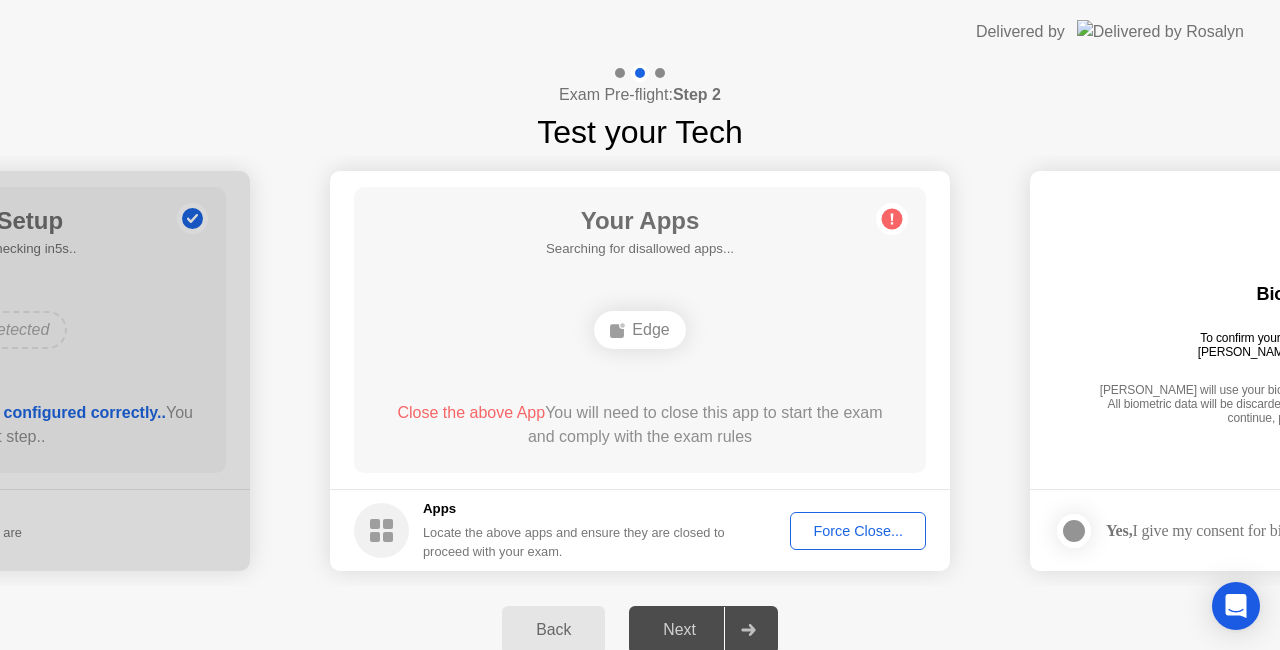 click on "Next" 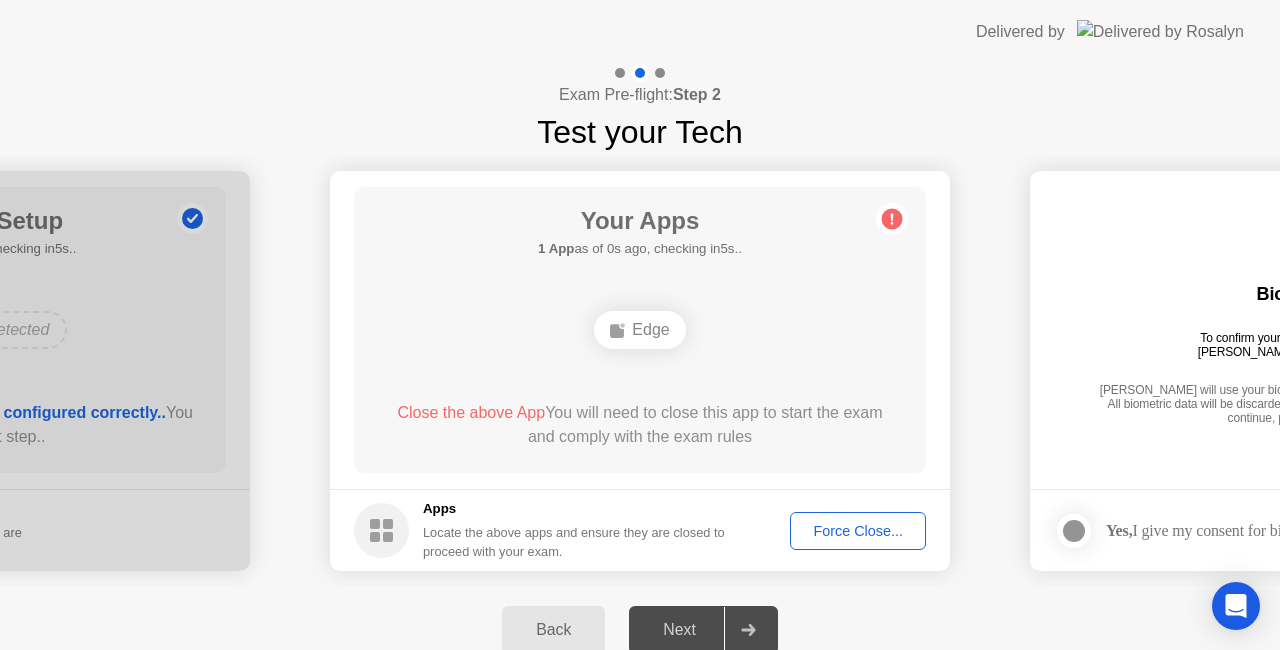 click on "Force Close..." 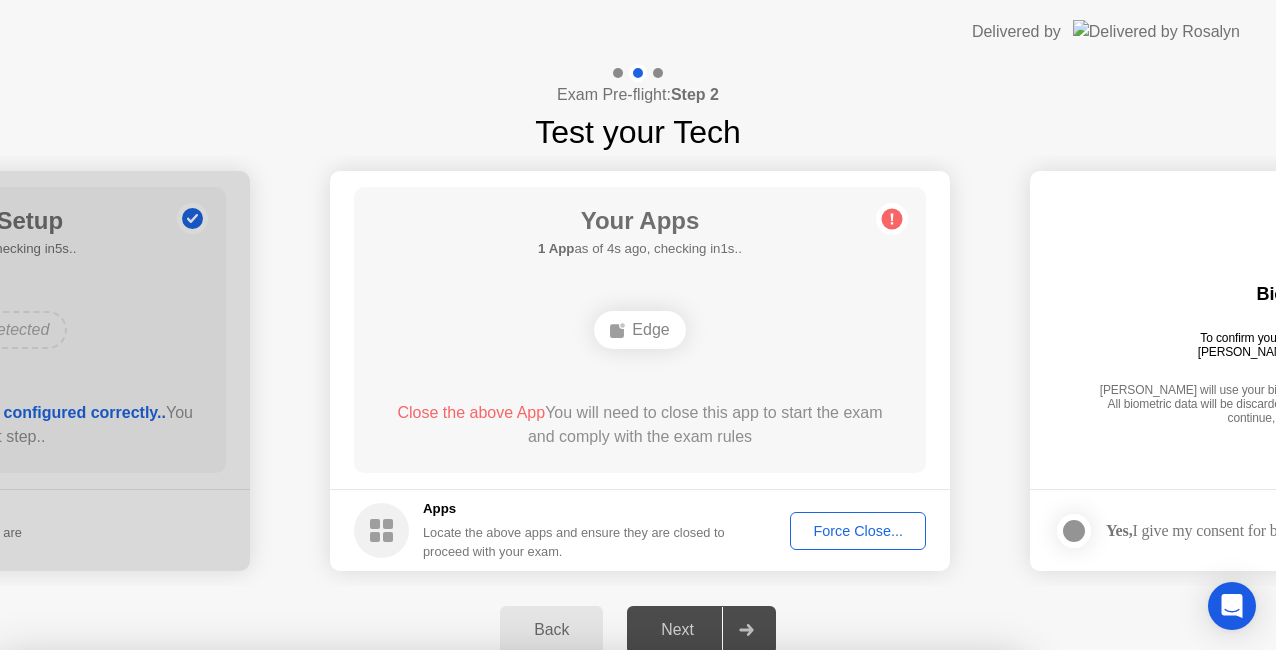 click on "Confirm" at bounding box center [577, 926] 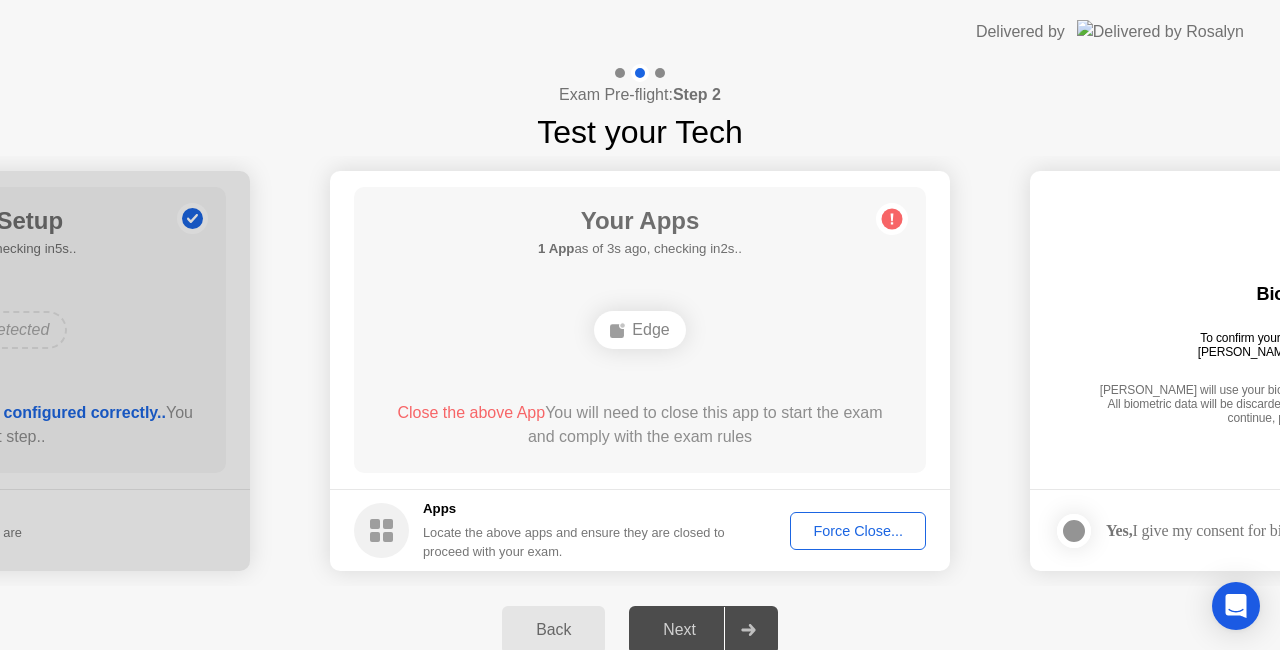 click on "Next" 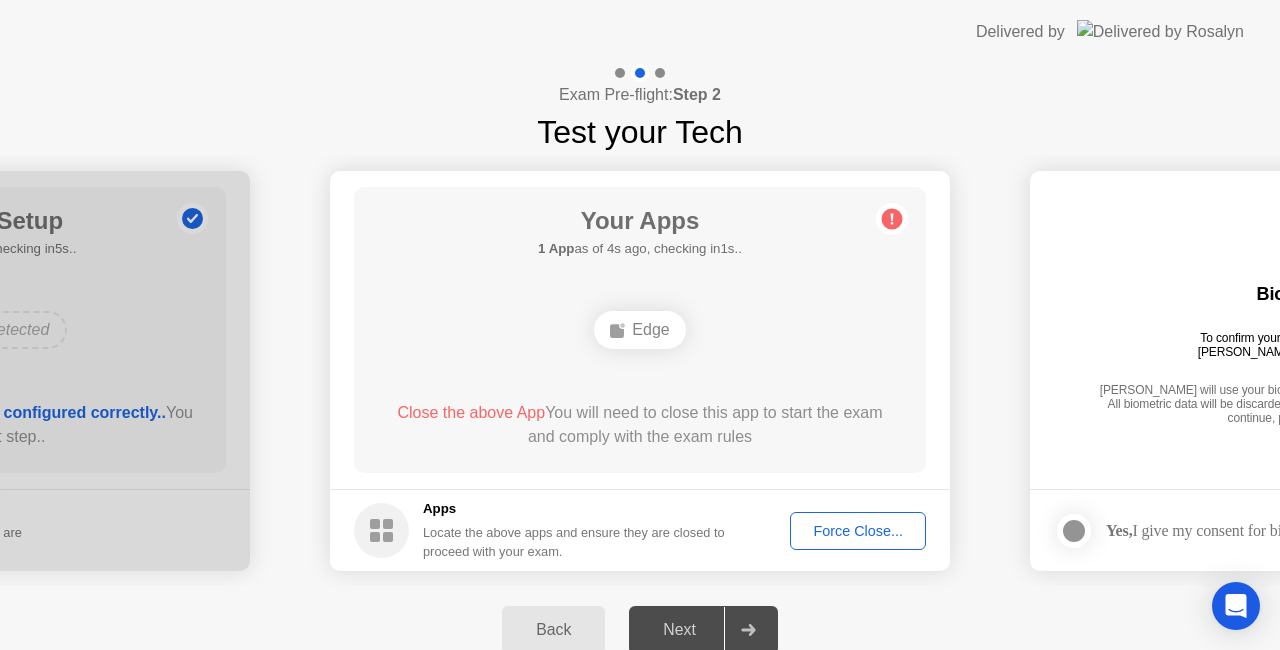 click on "Next" 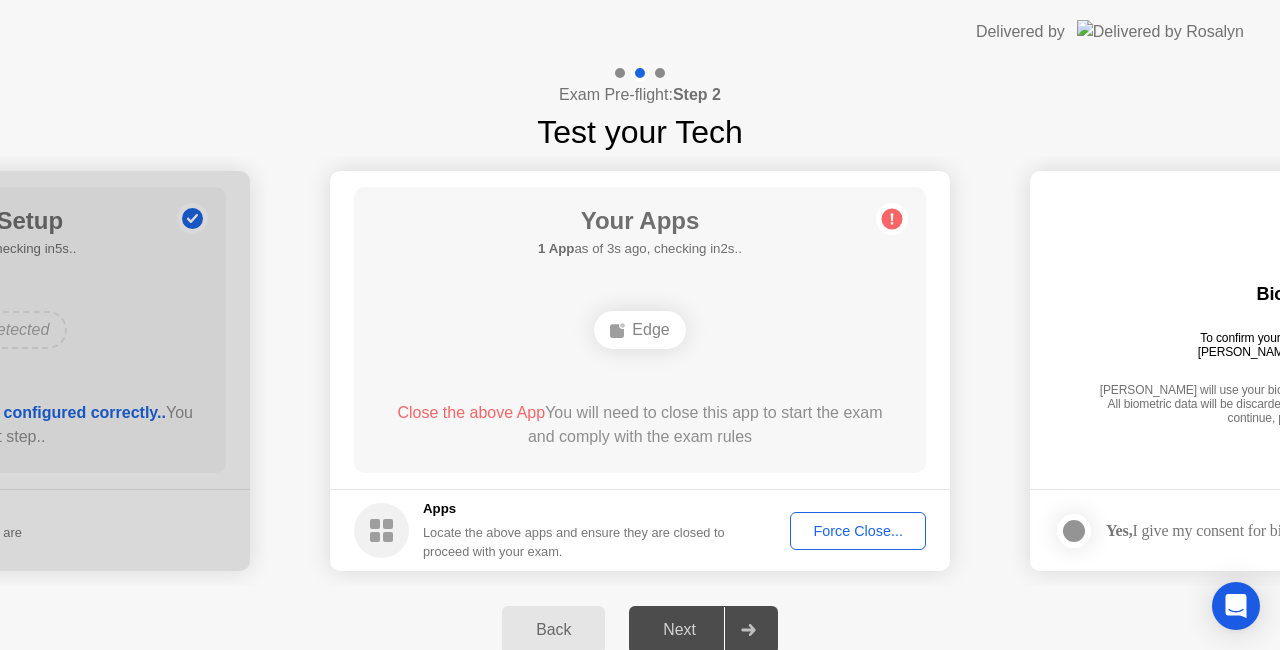 click on "Force Close..." 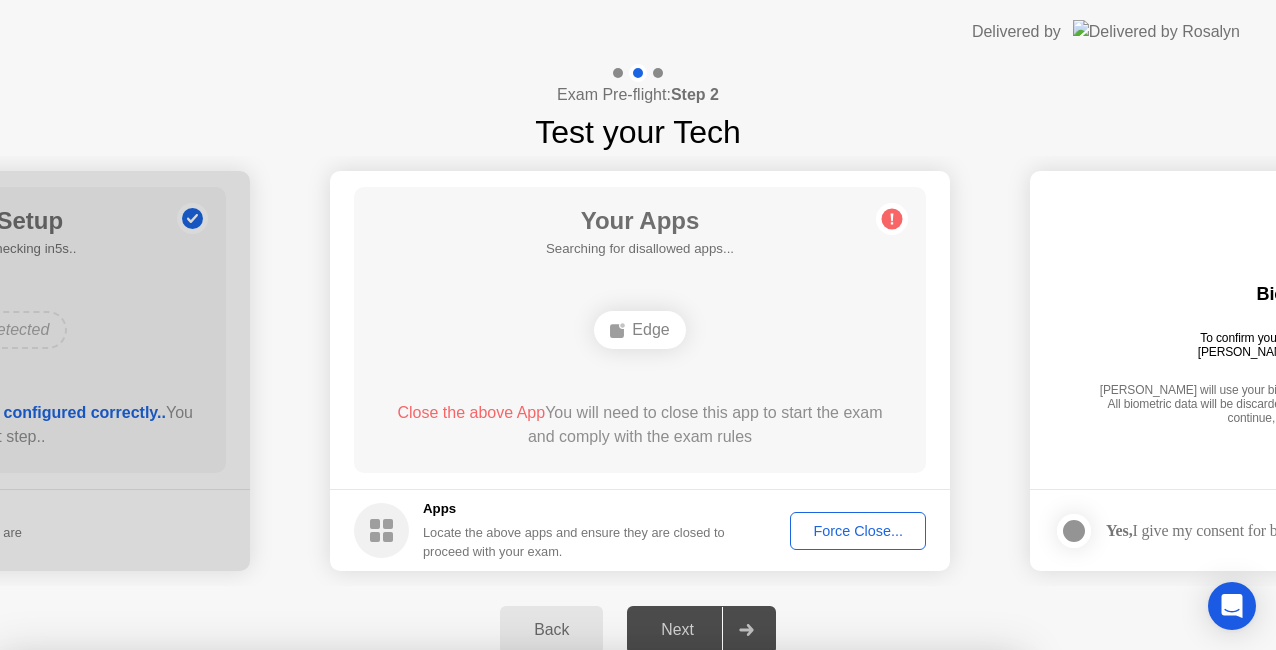 click on "Edge" at bounding box center (510, 859) 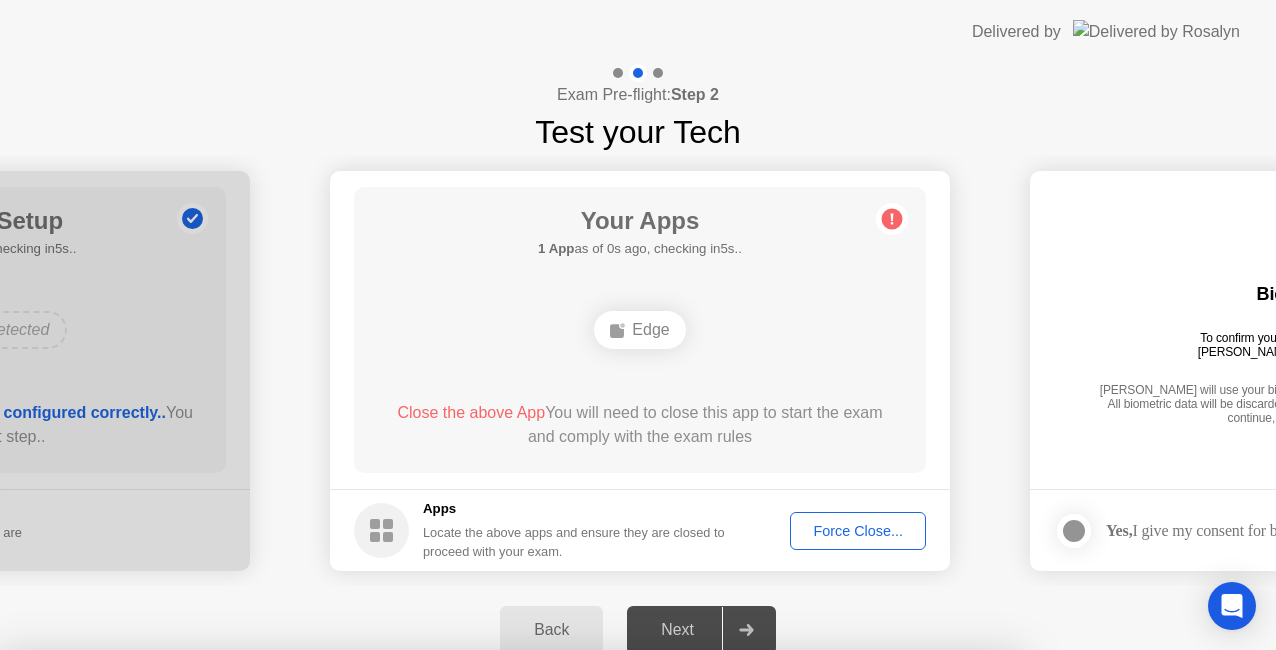 click at bounding box center (638, 650) 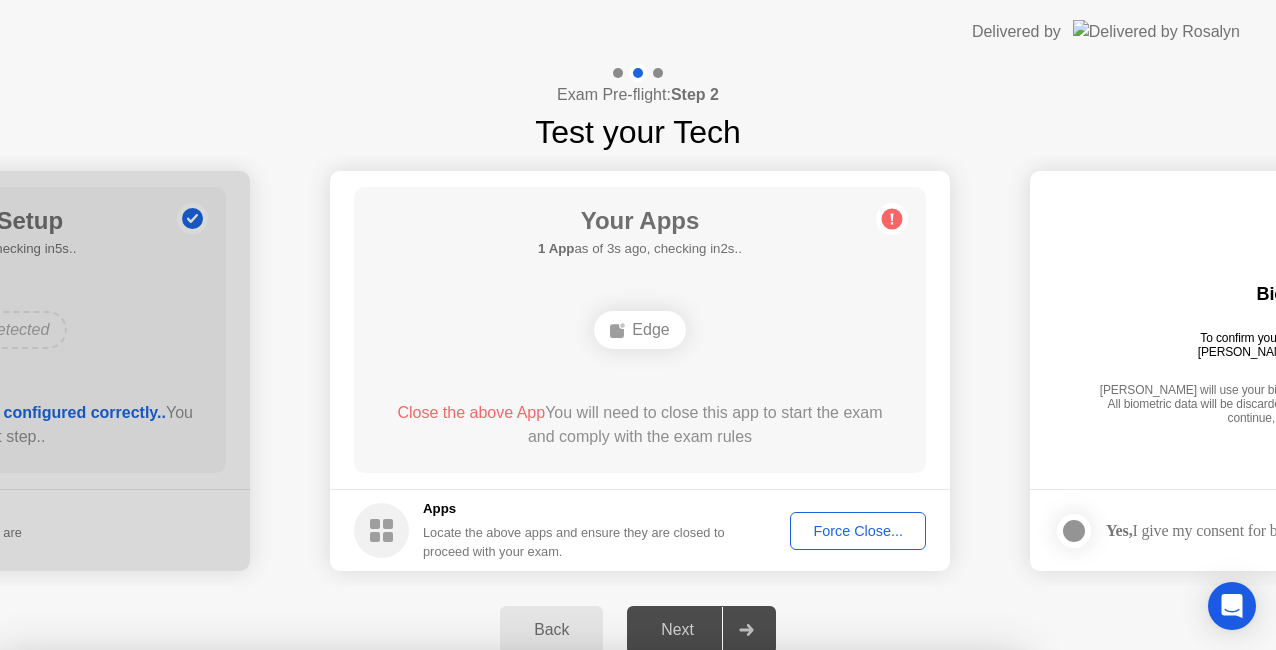 click on "Learn more about closing apps" at bounding box center (510, 803) 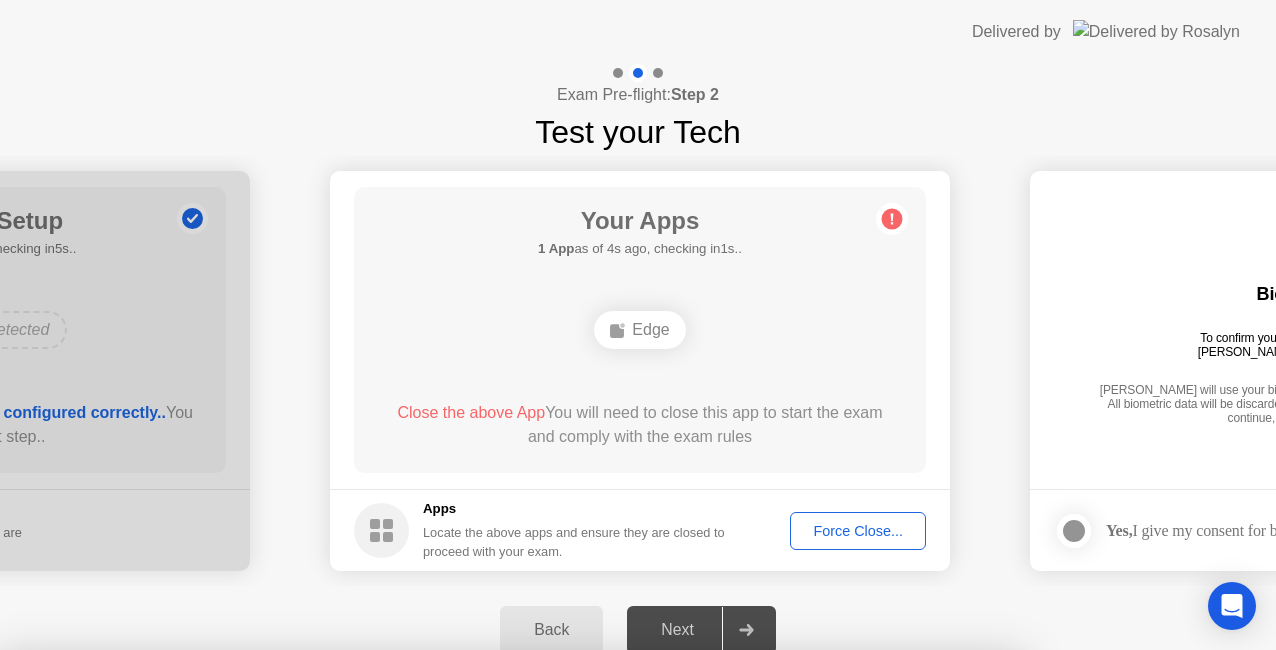 click on "Edge" at bounding box center (510, 859) 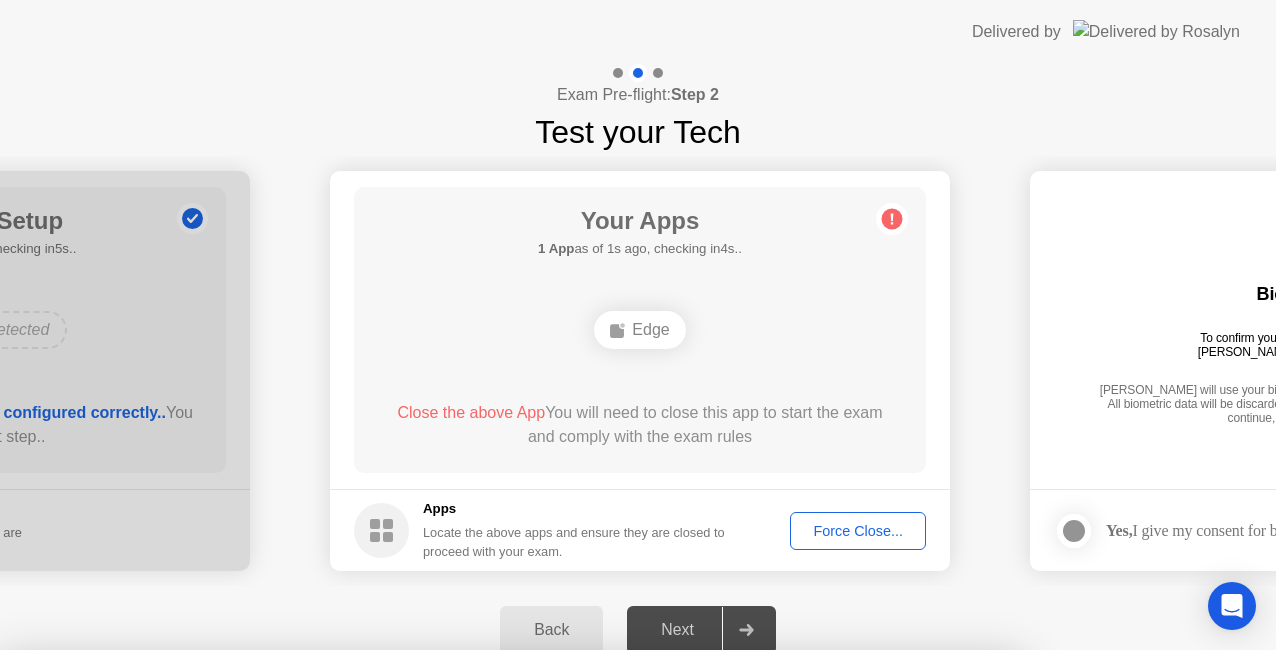 click on "Confirm" at bounding box center (577, 926) 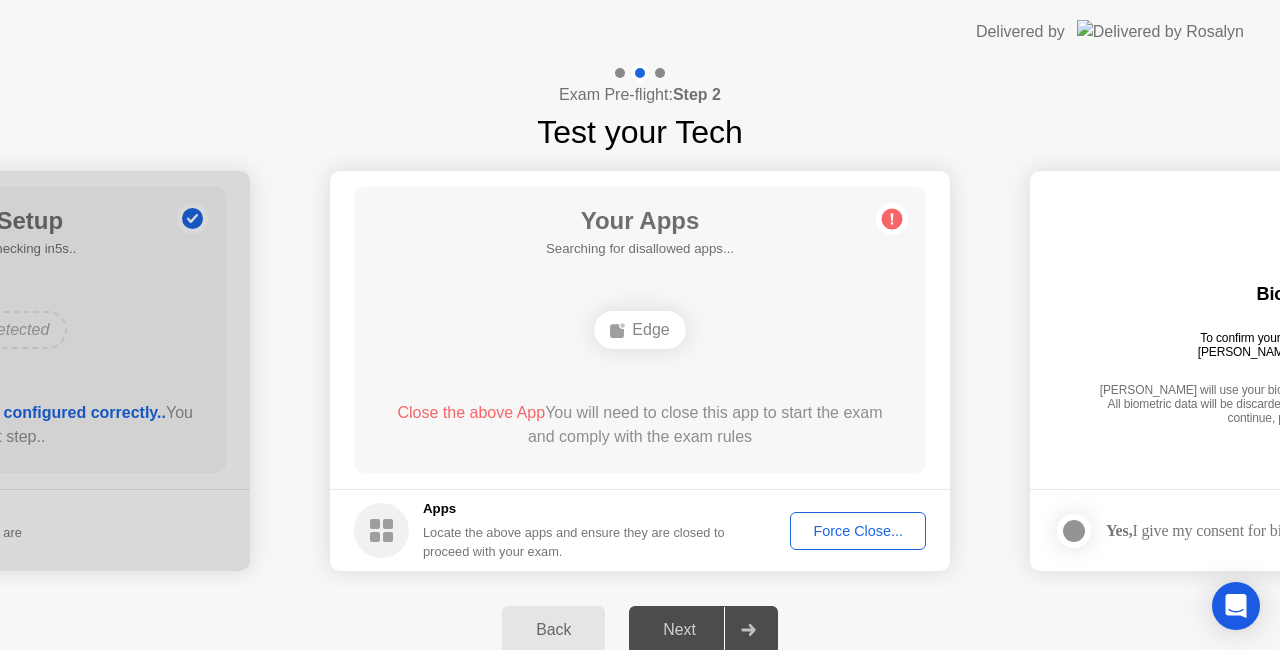 drag, startPoint x: 1169, startPoint y: 413, endPoint x: 851, endPoint y: 380, distance: 319.70767 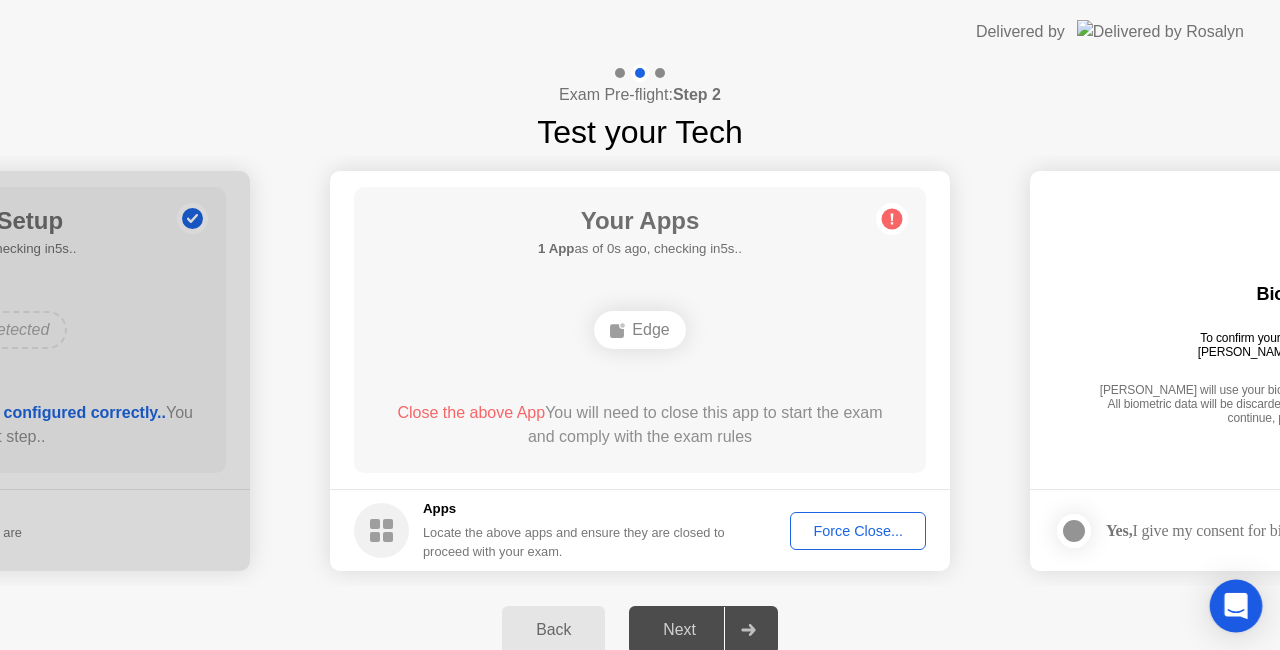 click at bounding box center (1236, 606) 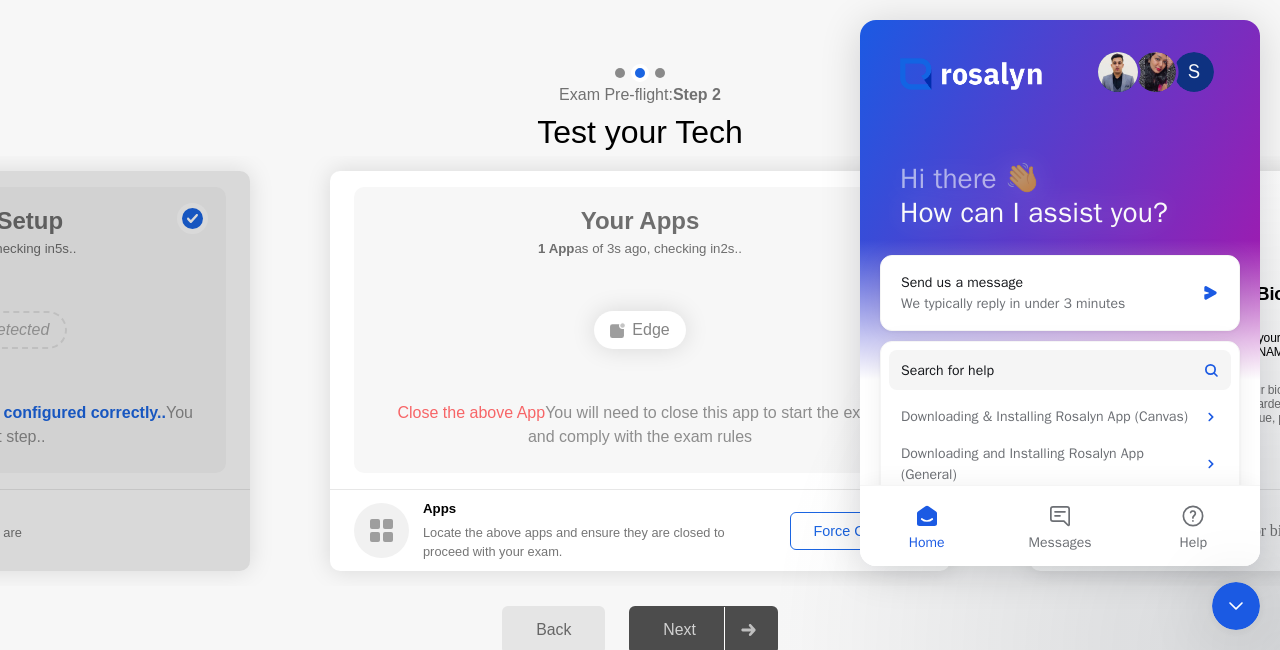 scroll, scrollTop: 0, scrollLeft: 0, axis: both 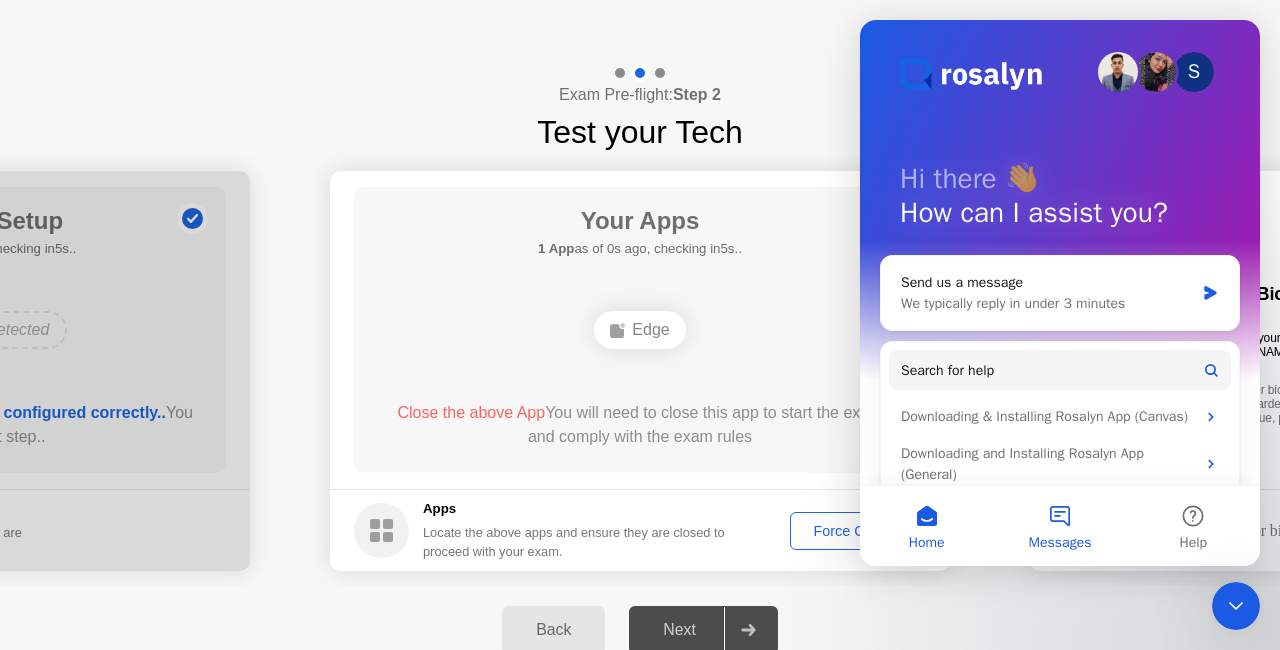 click on "Messages" at bounding box center [1059, 526] 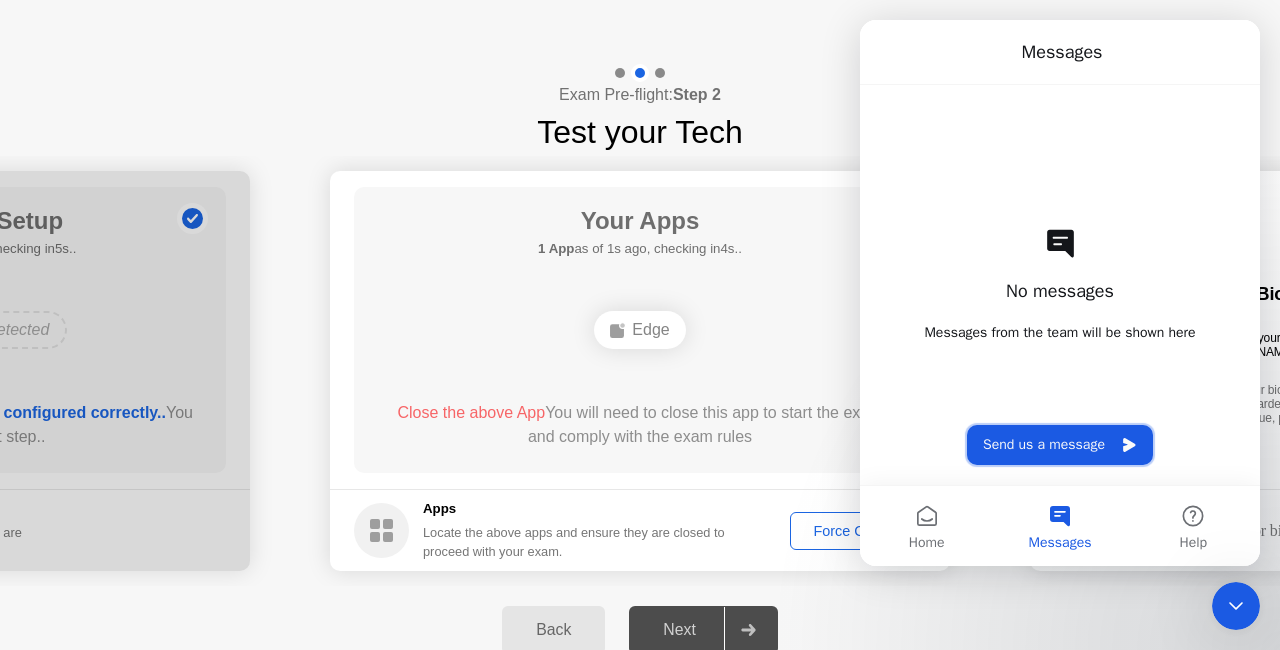 click on "Send us a message" at bounding box center [1060, 445] 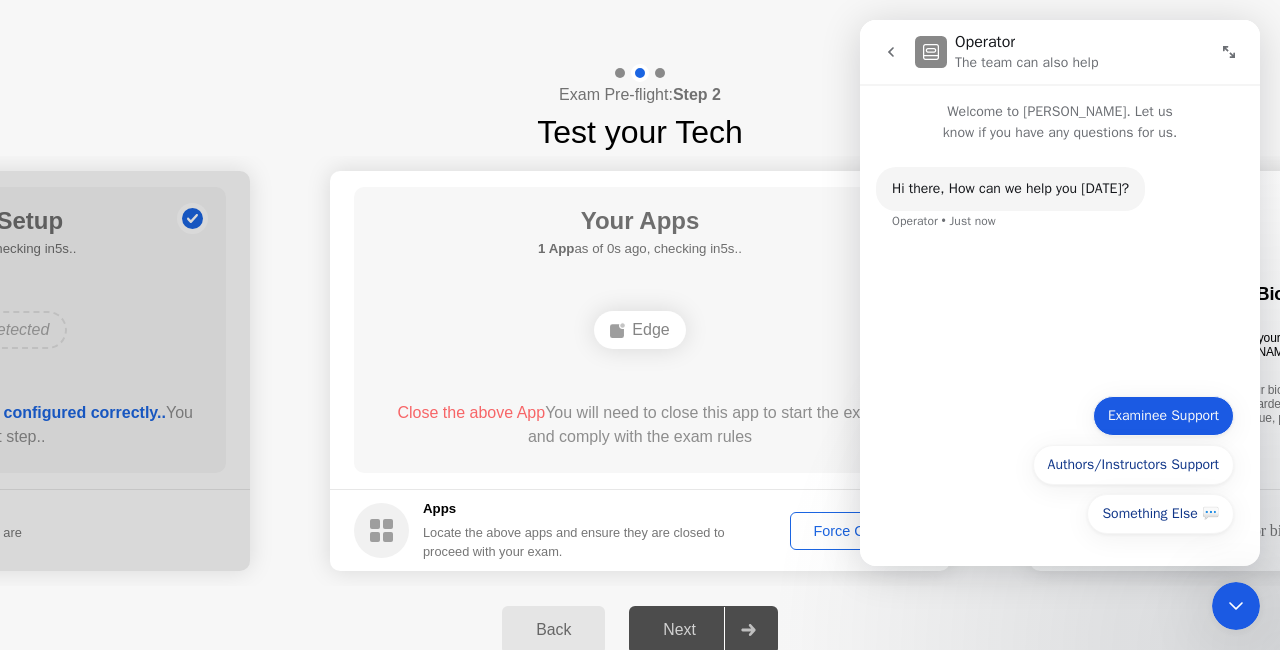 click on "Examinee Support" at bounding box center [1163, 416] 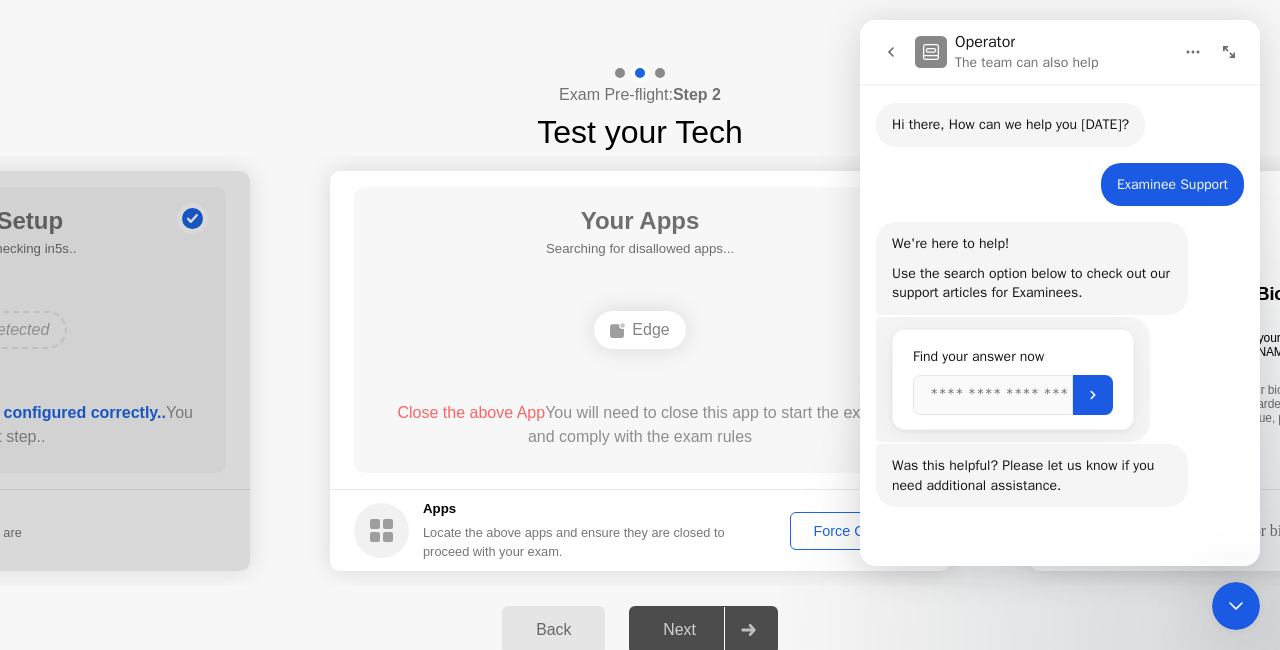 scroll, scrollTop: 116, scrollLeft: 0, axis: vertical 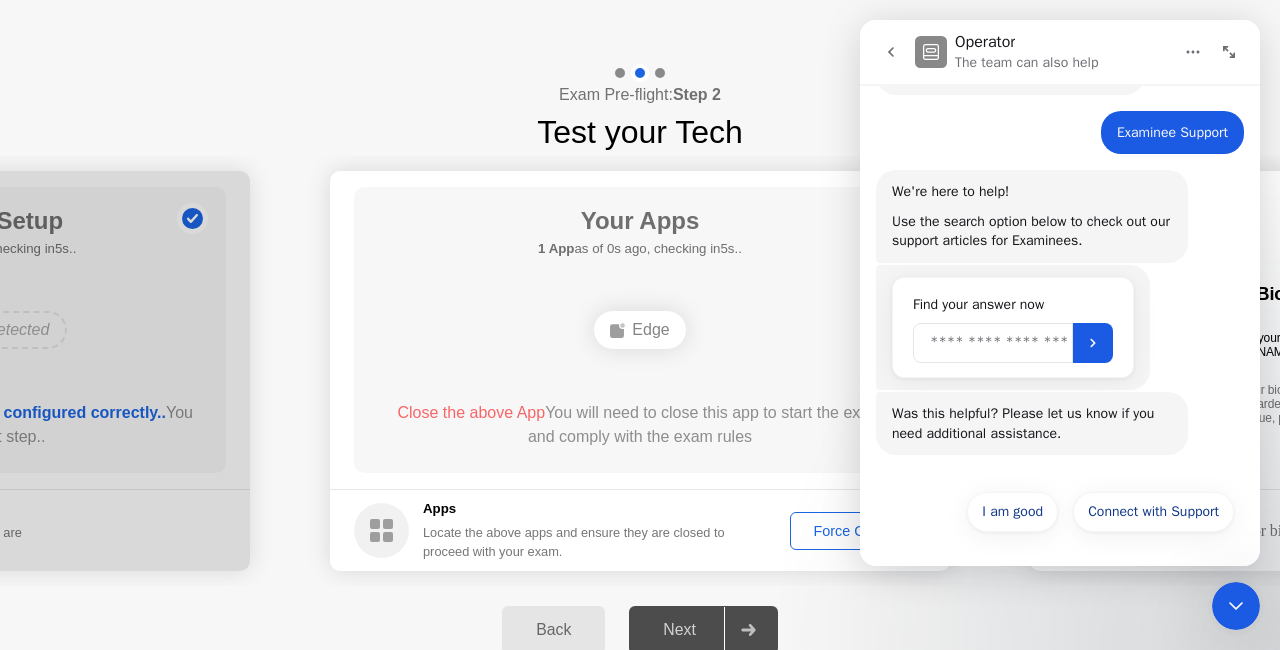 click at bounding box center (993, 343) 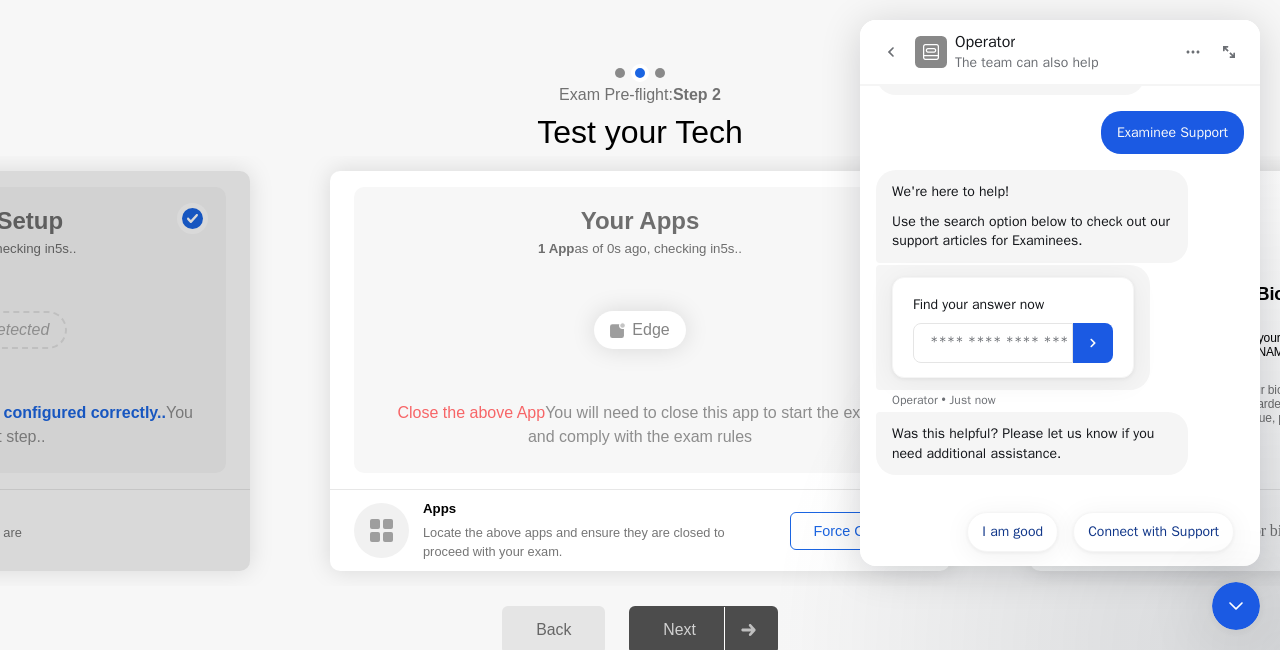 scroll, scrollTop: 136, scrollLeft: 0, axis: vertical 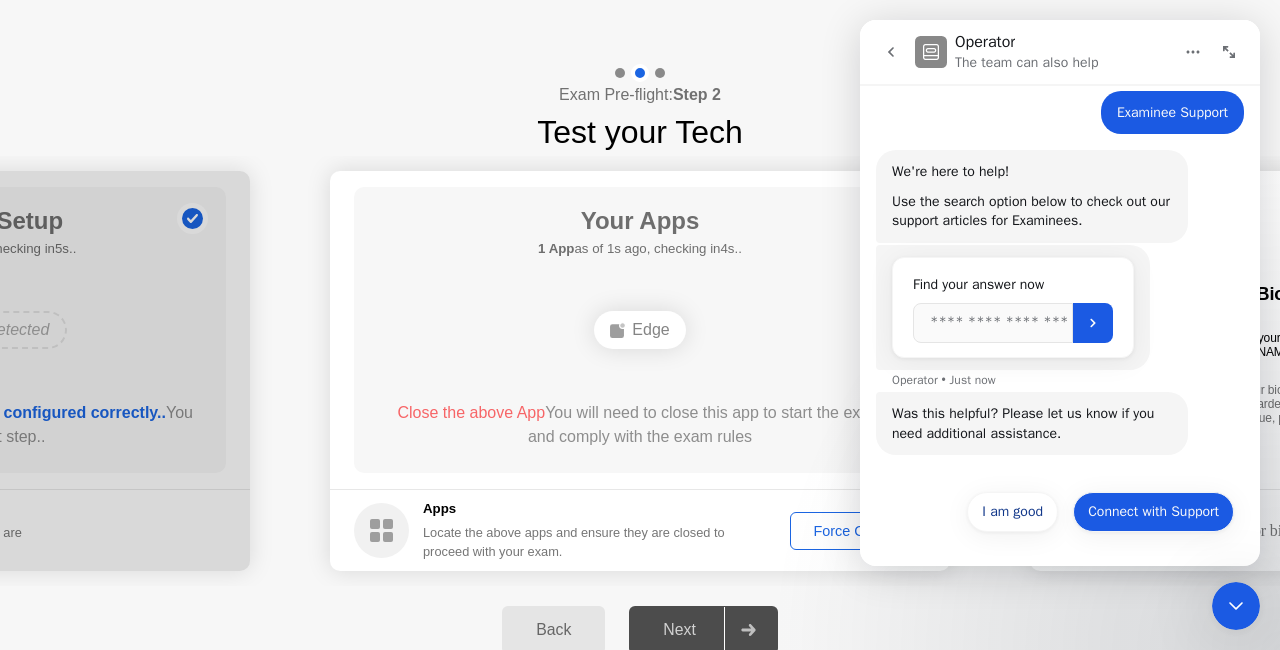 click on "Connect with Support" at bounding box center (1153, 512) 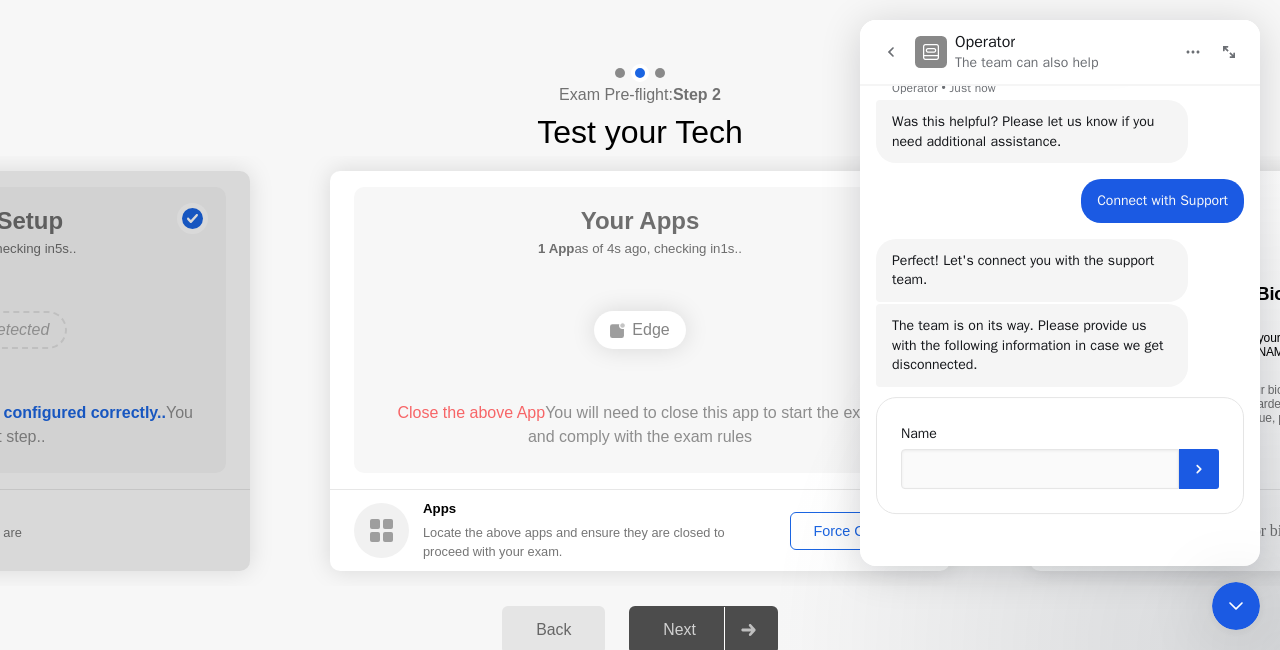 scroll, scrollTop: 428, scrollLeft: 0, axis: vertical 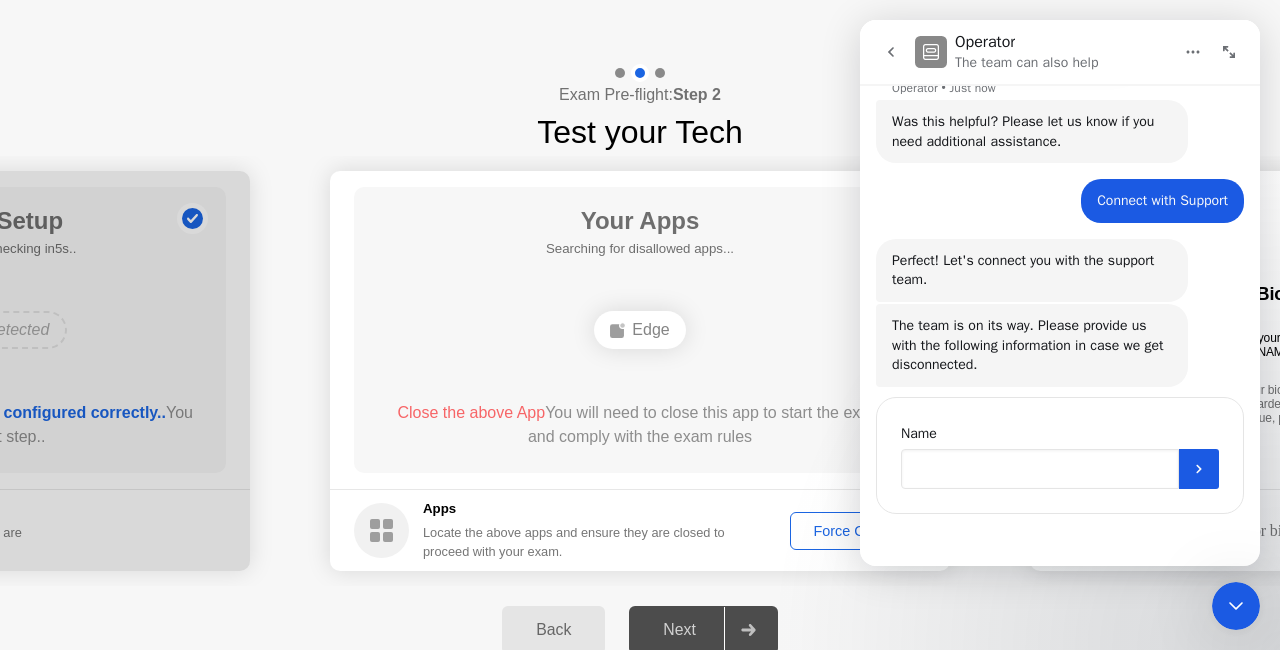 click at bounding box center (1040, 469) 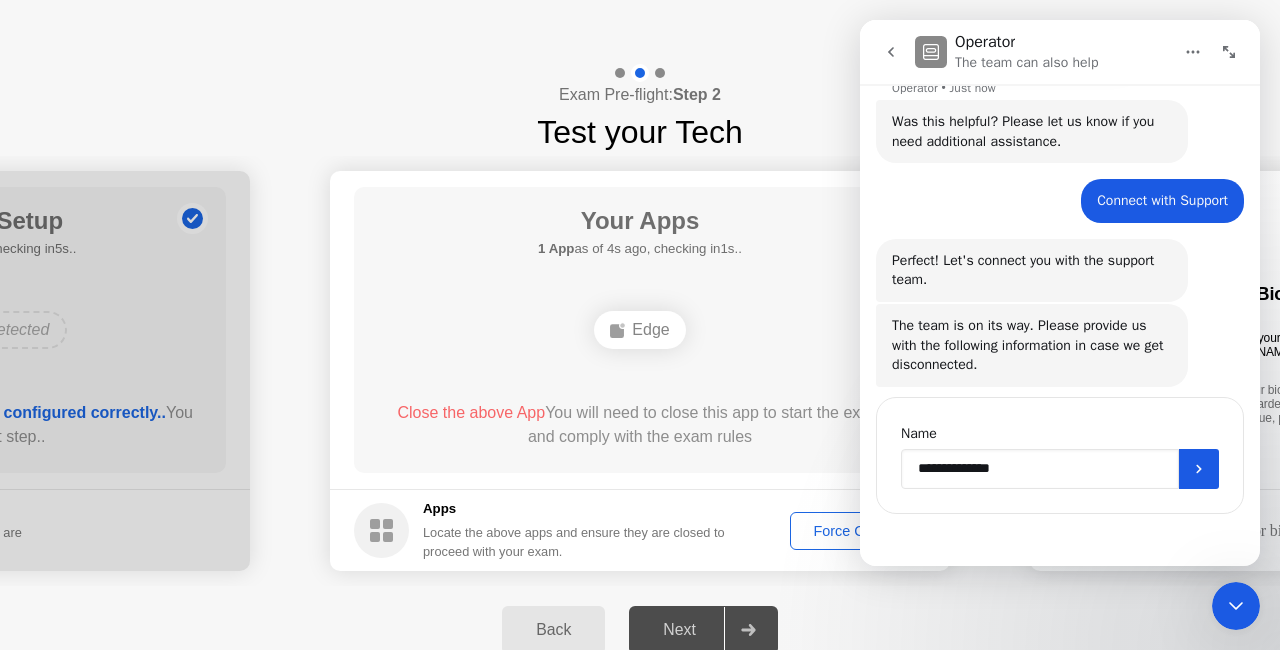 type on "**********" 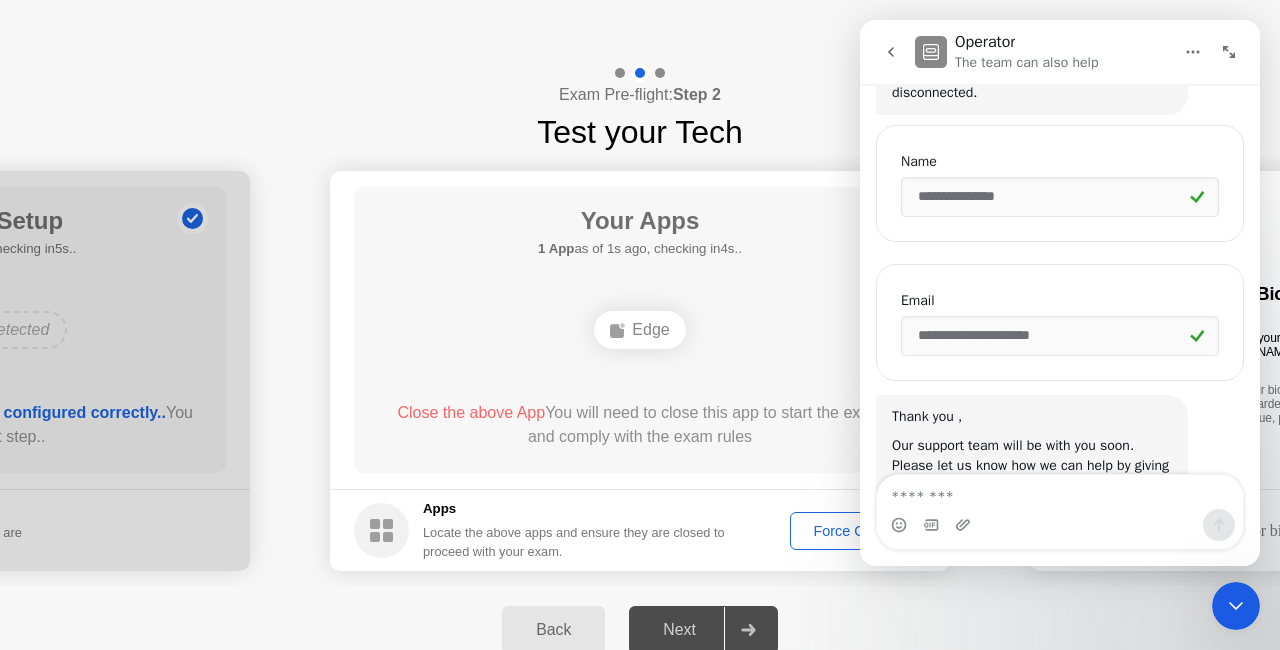 scroll, scrollTop: 772, scrollLeft: 0, axis: vertical 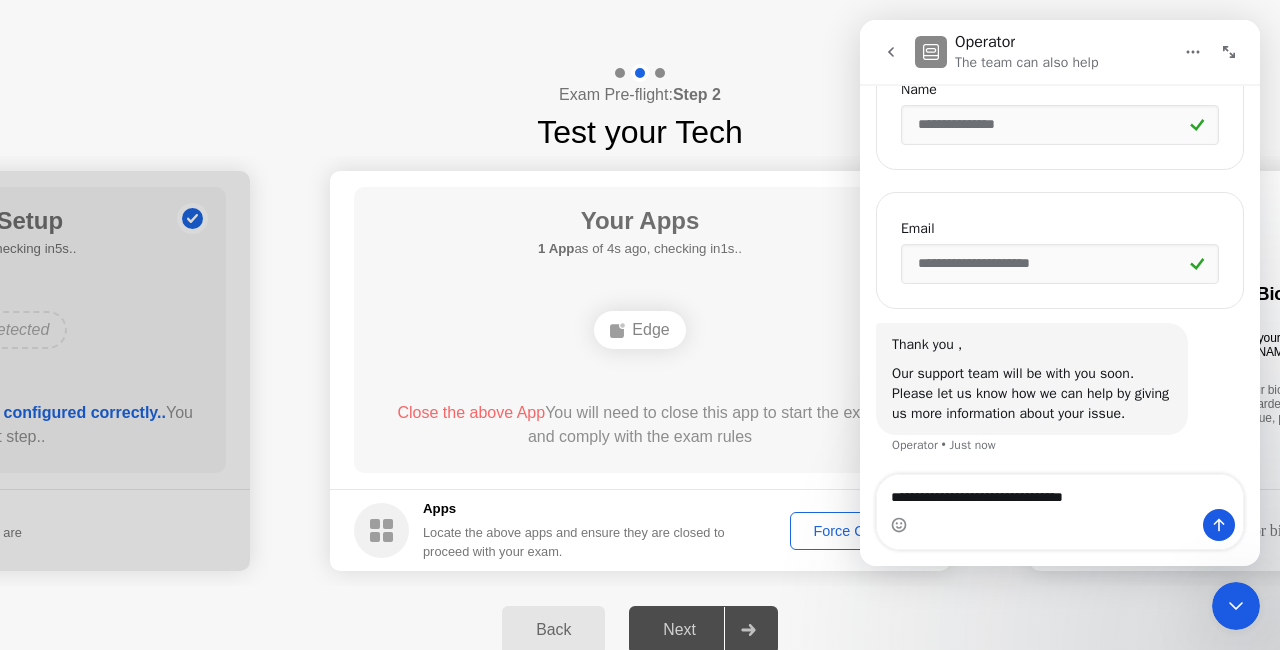 type on "**********" 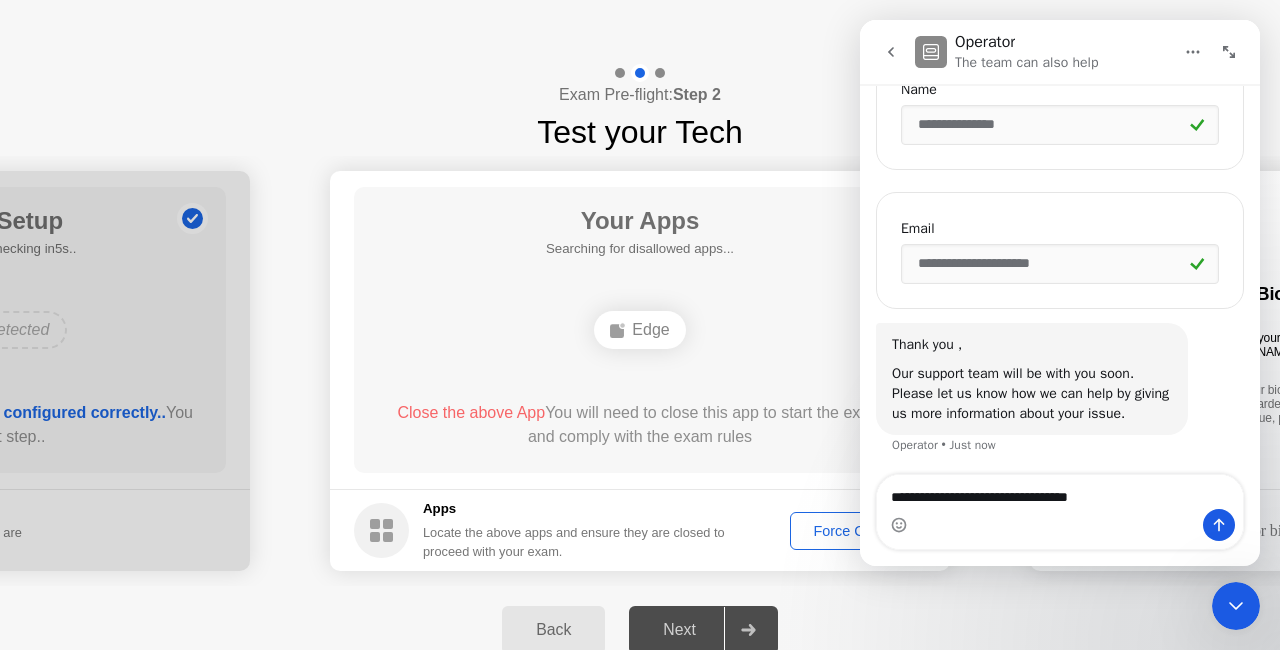 type 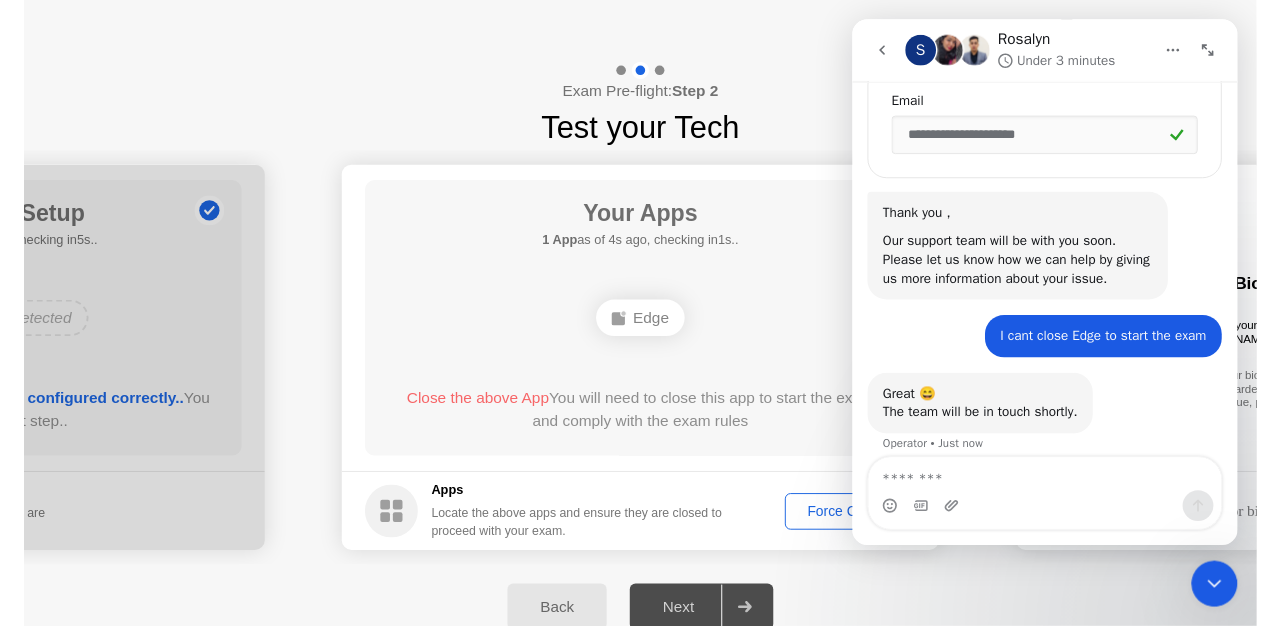 scroll, scrollTop: 910, scrollLeft: 0, axis: vertical 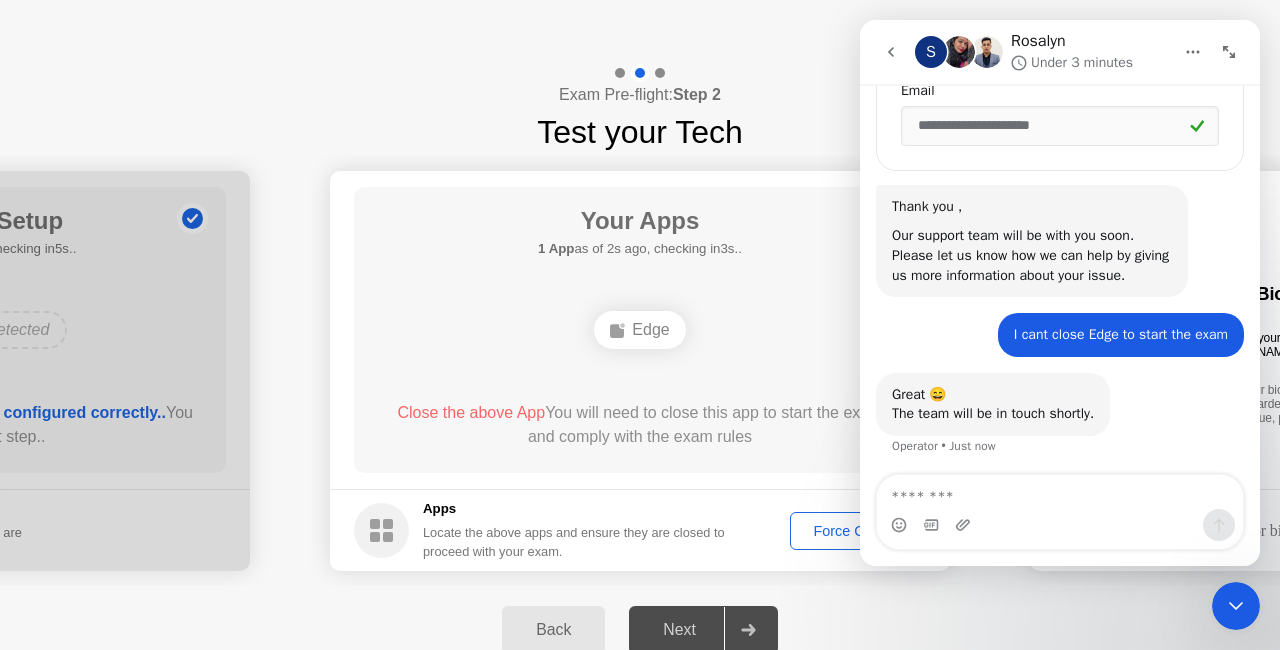 click on "Force Close..." 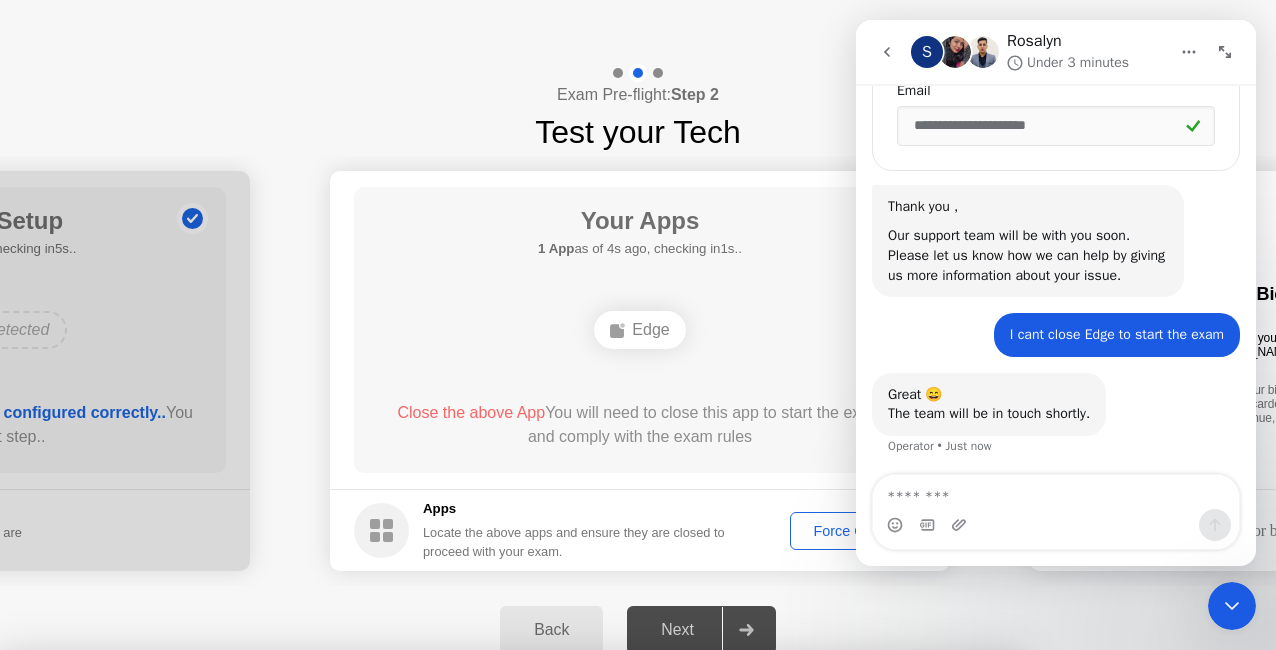 click on "Edge" at bounding box center (510, 859) 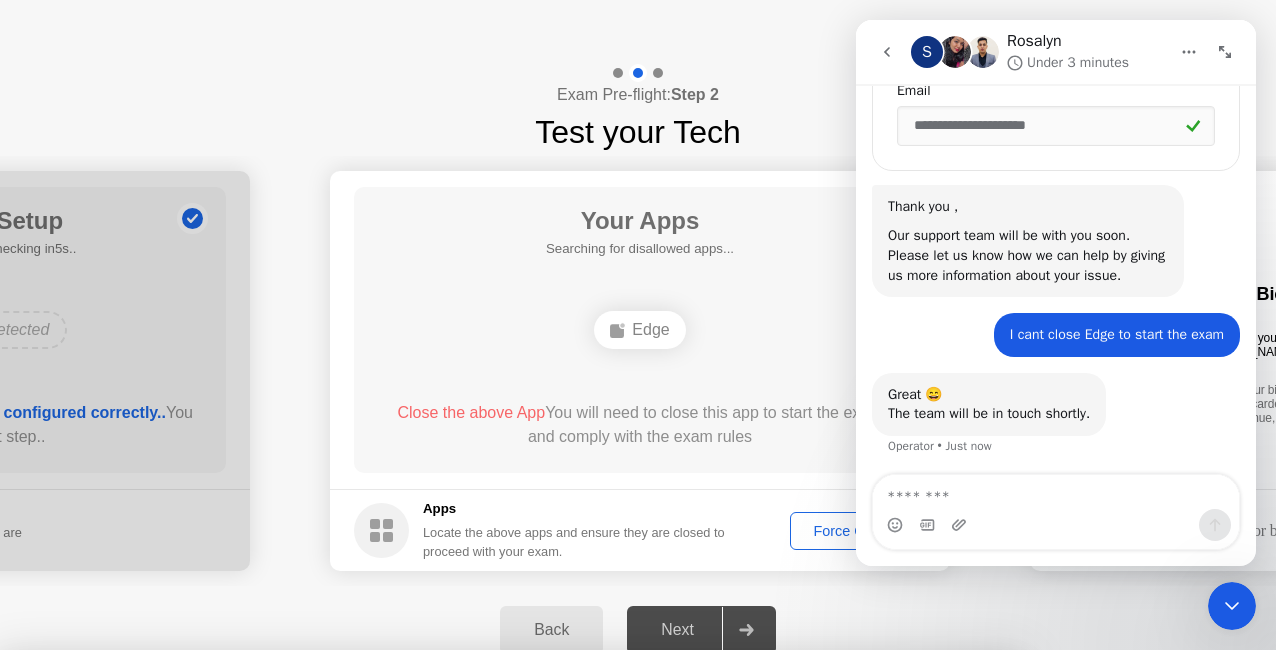 click on "Confirm" at bounding box center [577, 926] 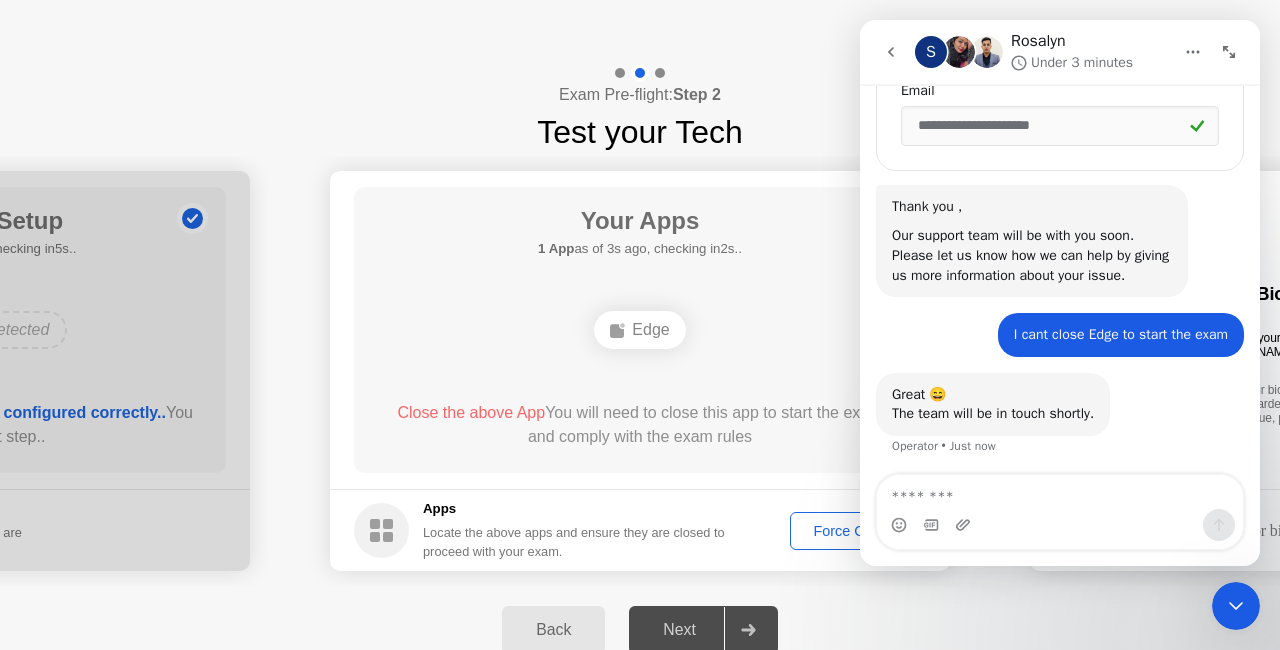 drag, startPoint x: 1131, startPoint y: 34, endPoint x: 1115, endPoint y: 42, distance: 17.888544 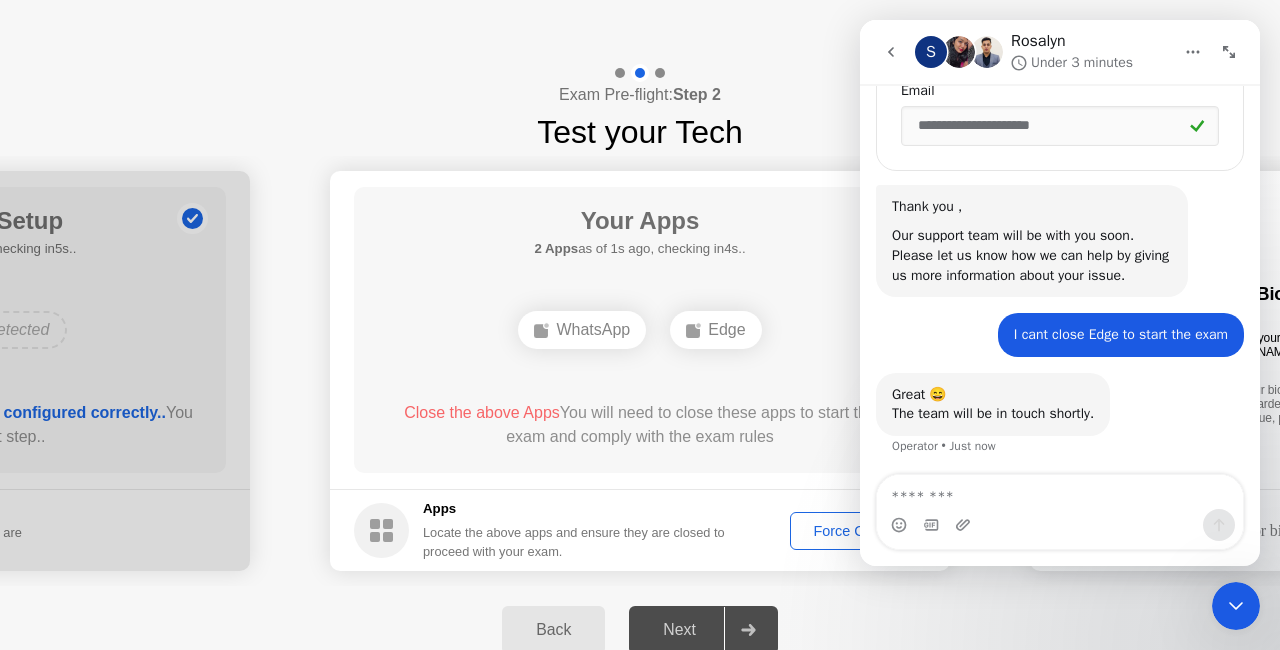 click on "Back Next" 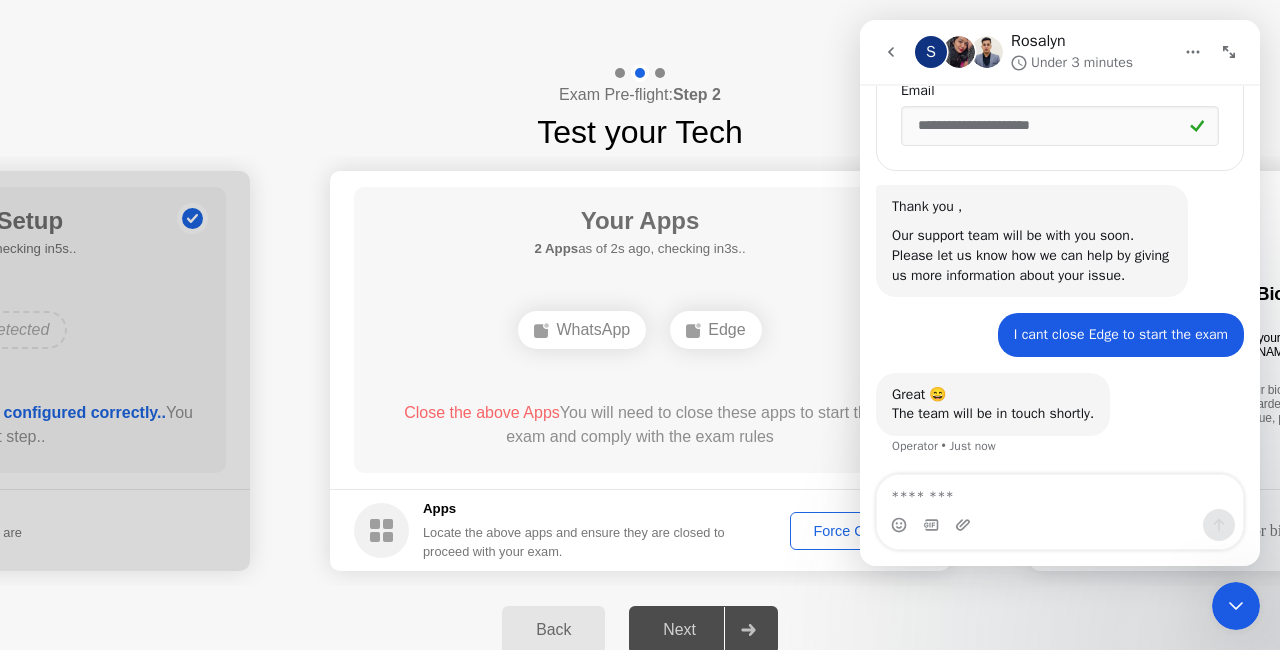 click on "Force Close..." 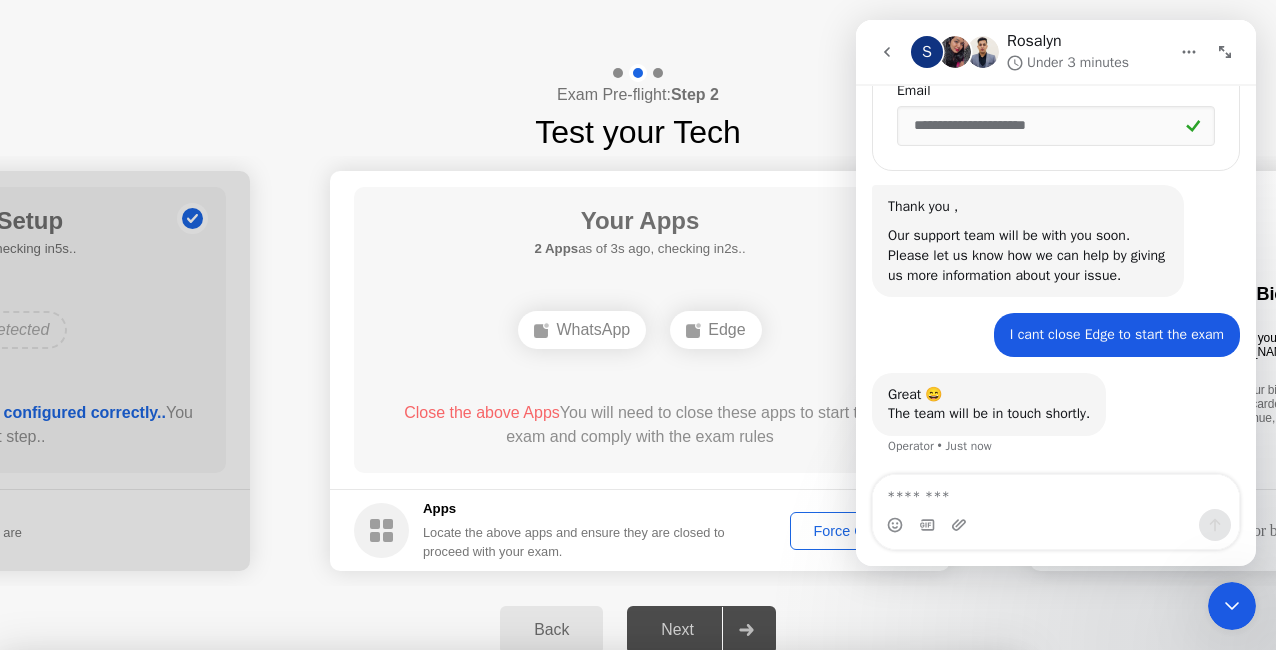 click on "Confirm" at bounding box center (577, 926) 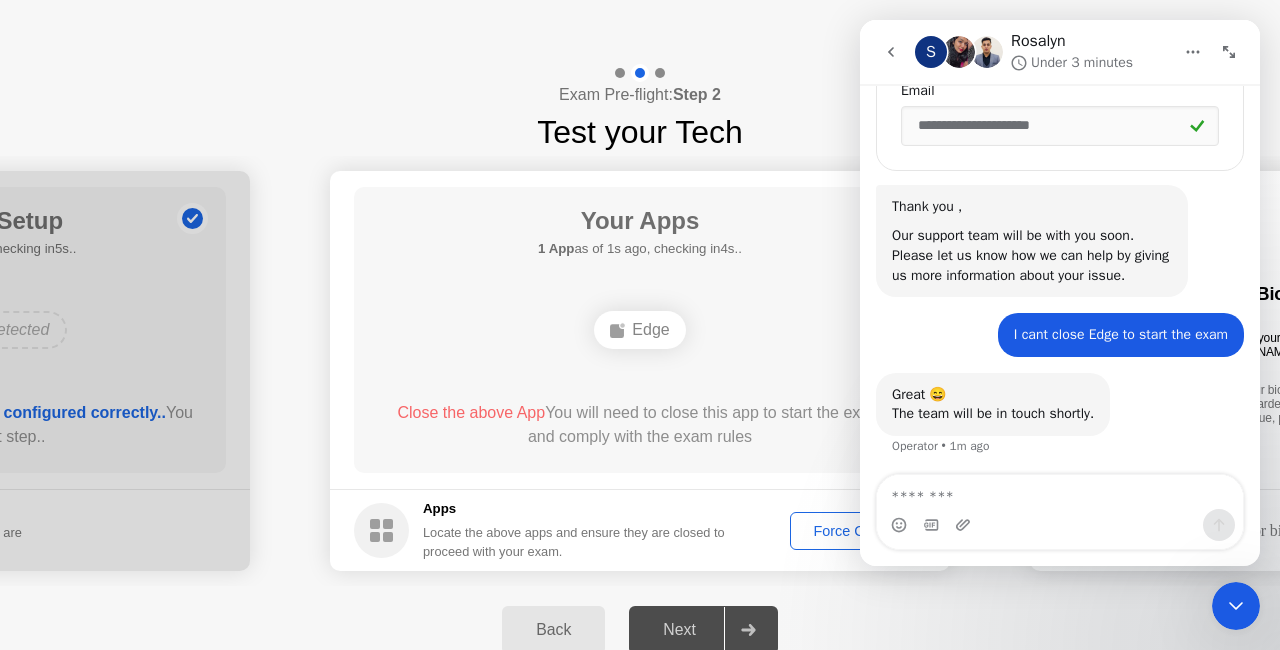 click on "Edge" 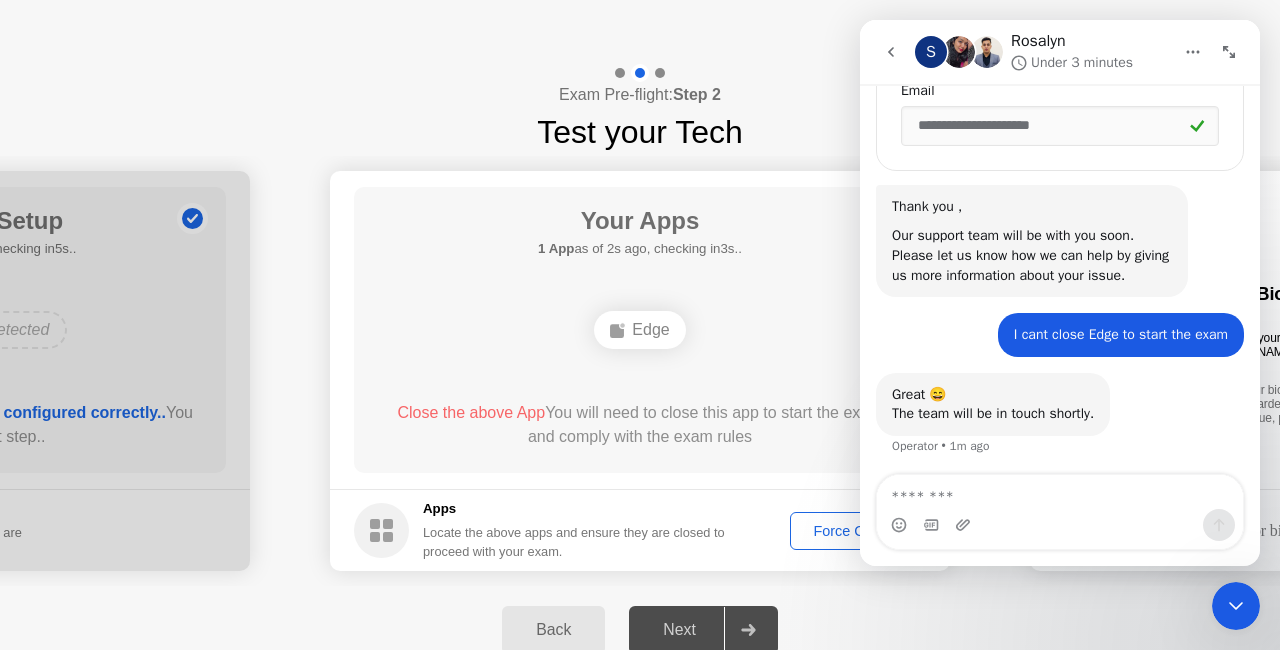 click on "Edge" 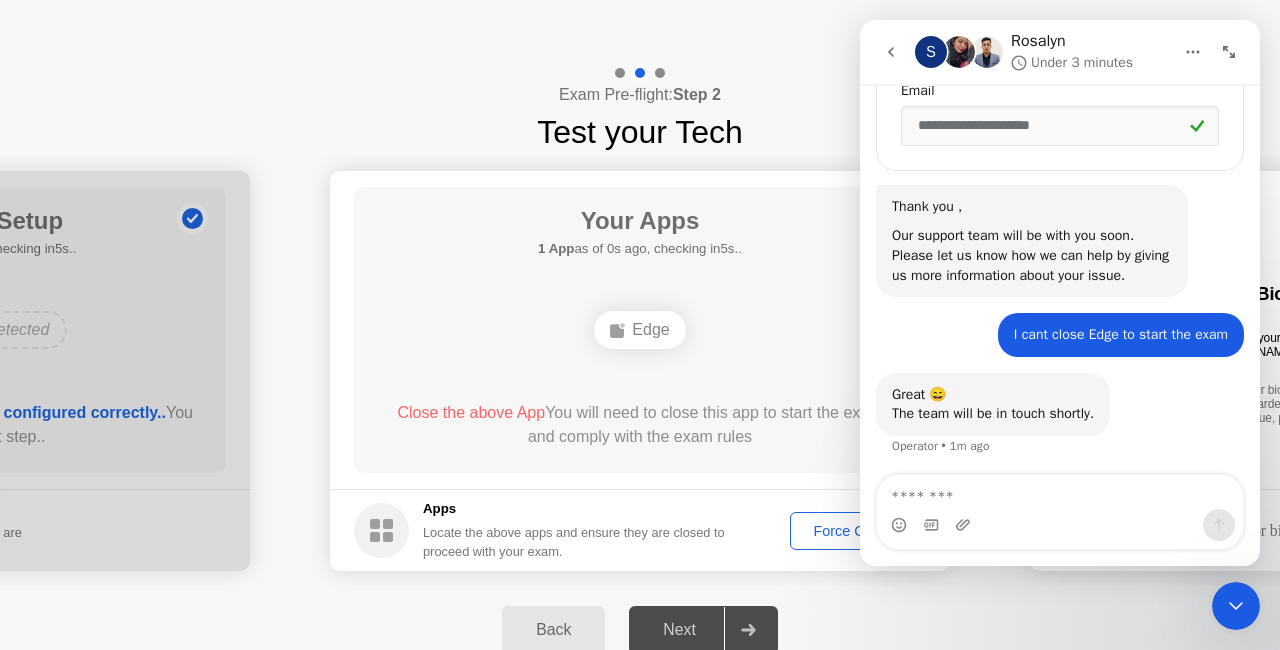 click on "Next" 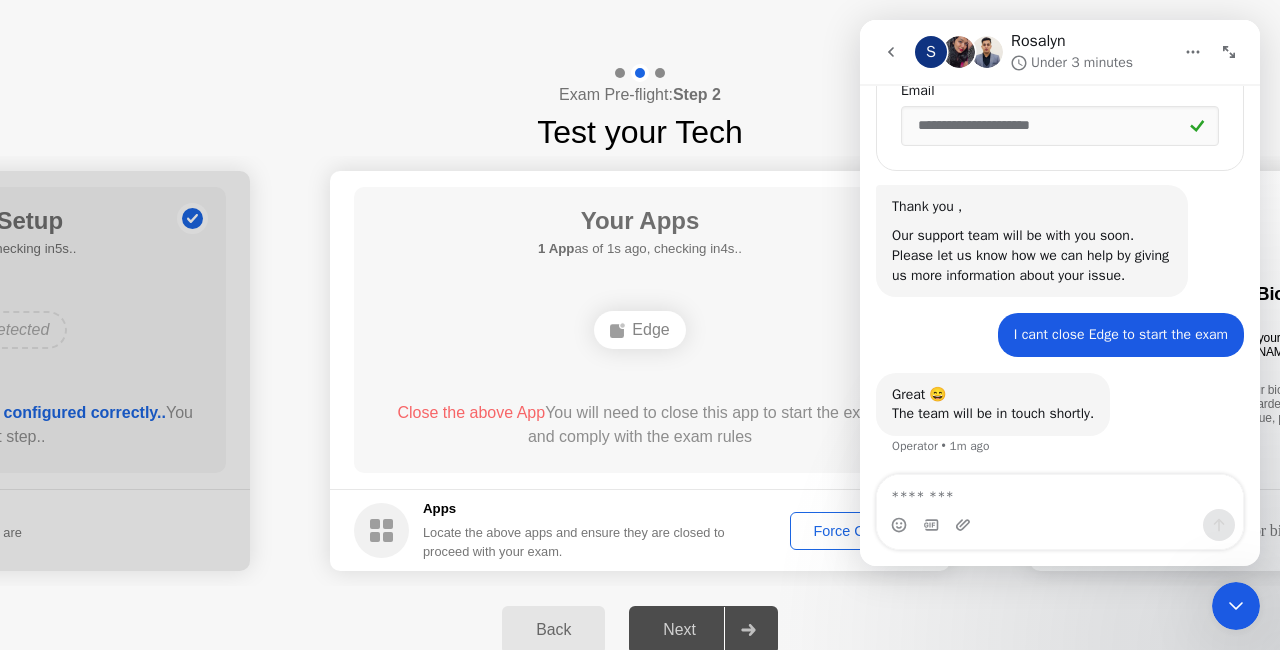 click on "Delivered by" 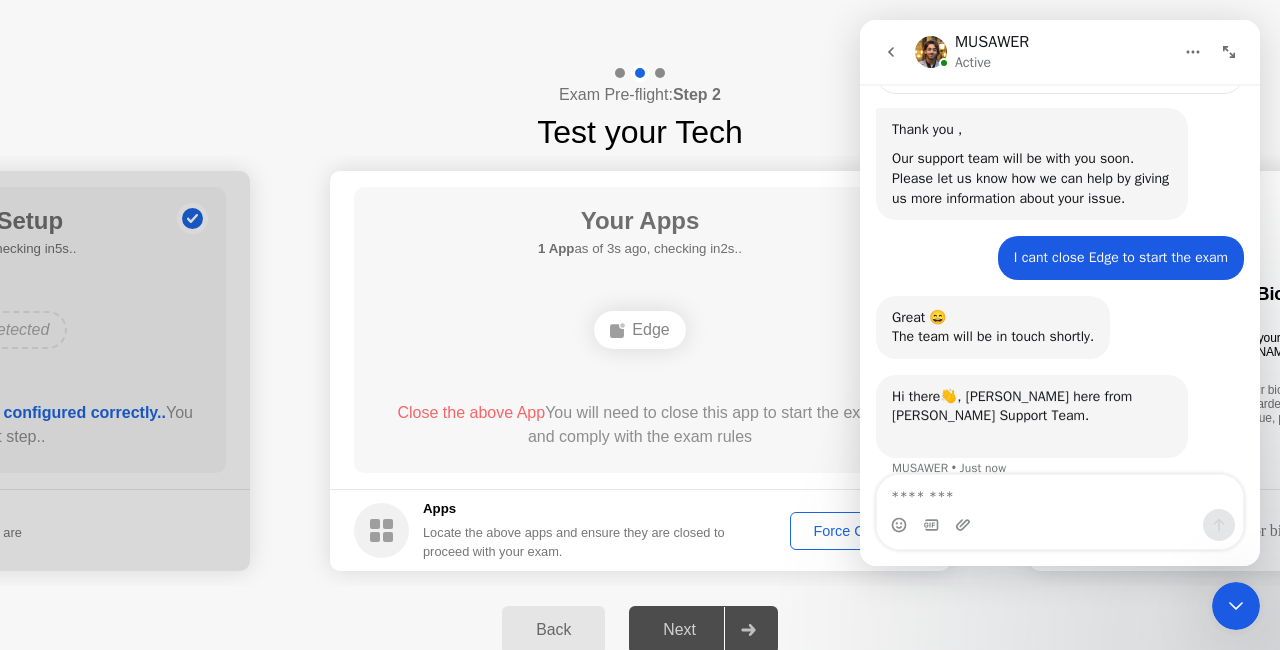scroll, scrollTop: 1009, scrollLeft: 0, axis: vertical 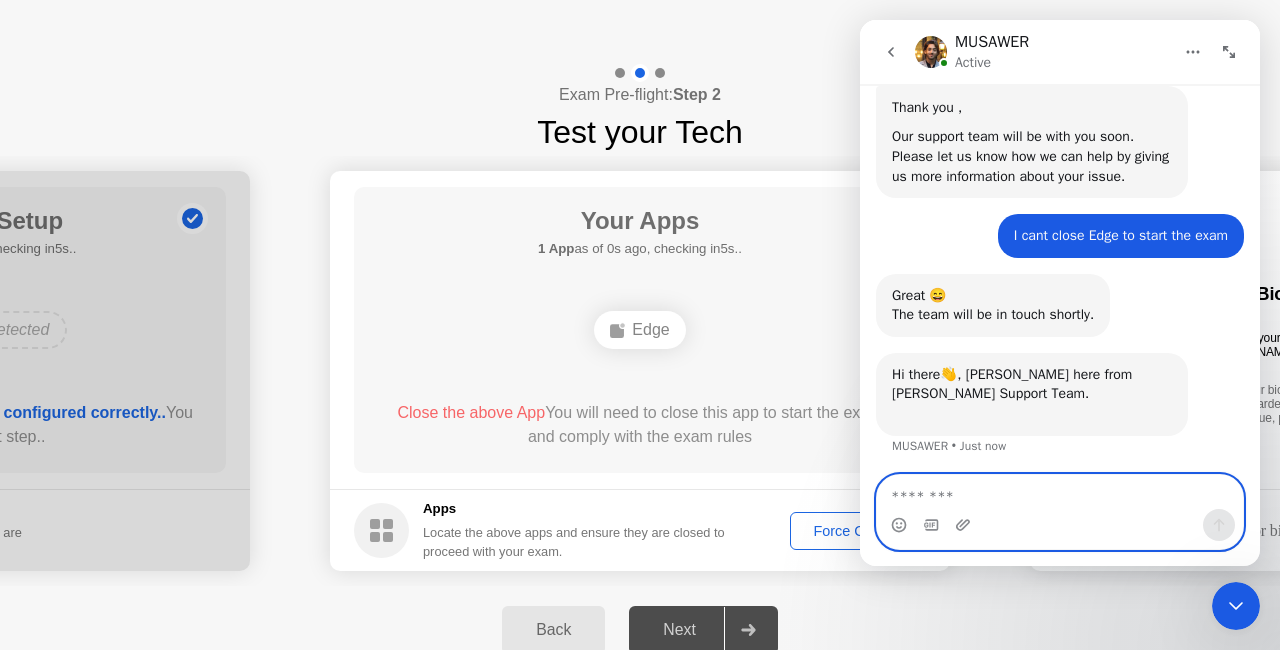 click at bounding box center (1060, 492) 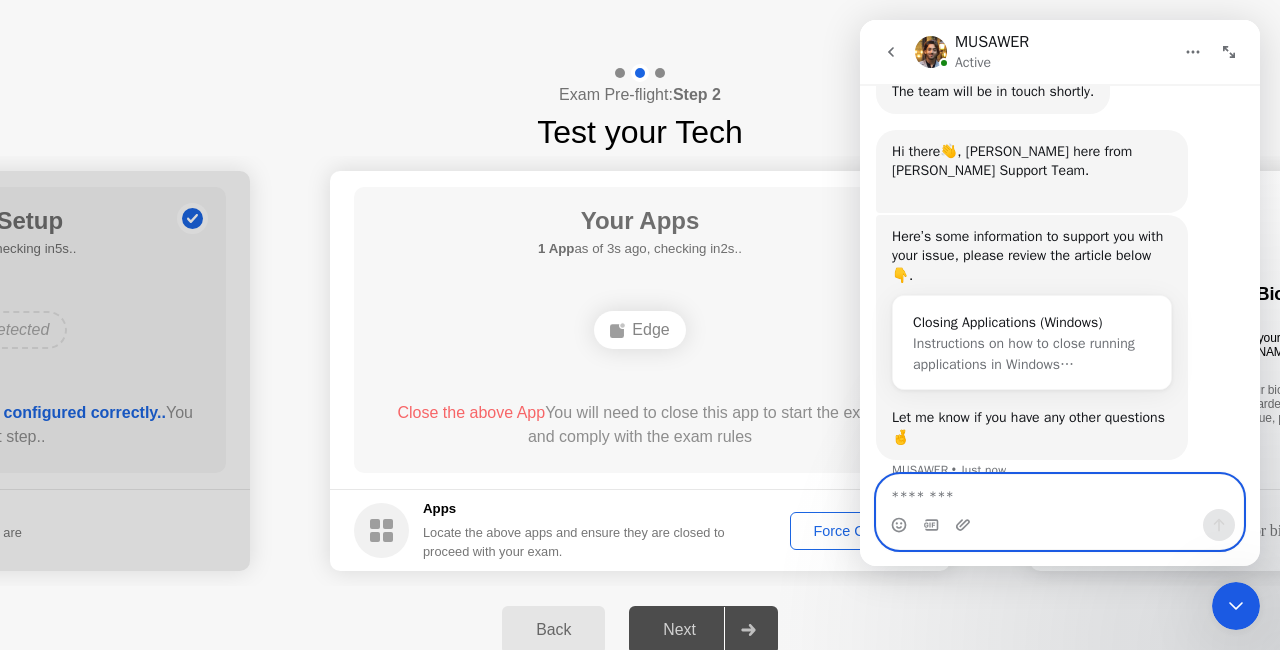 scroll, scrollTop: 1256, scrollLeft: 0, axis: vertical 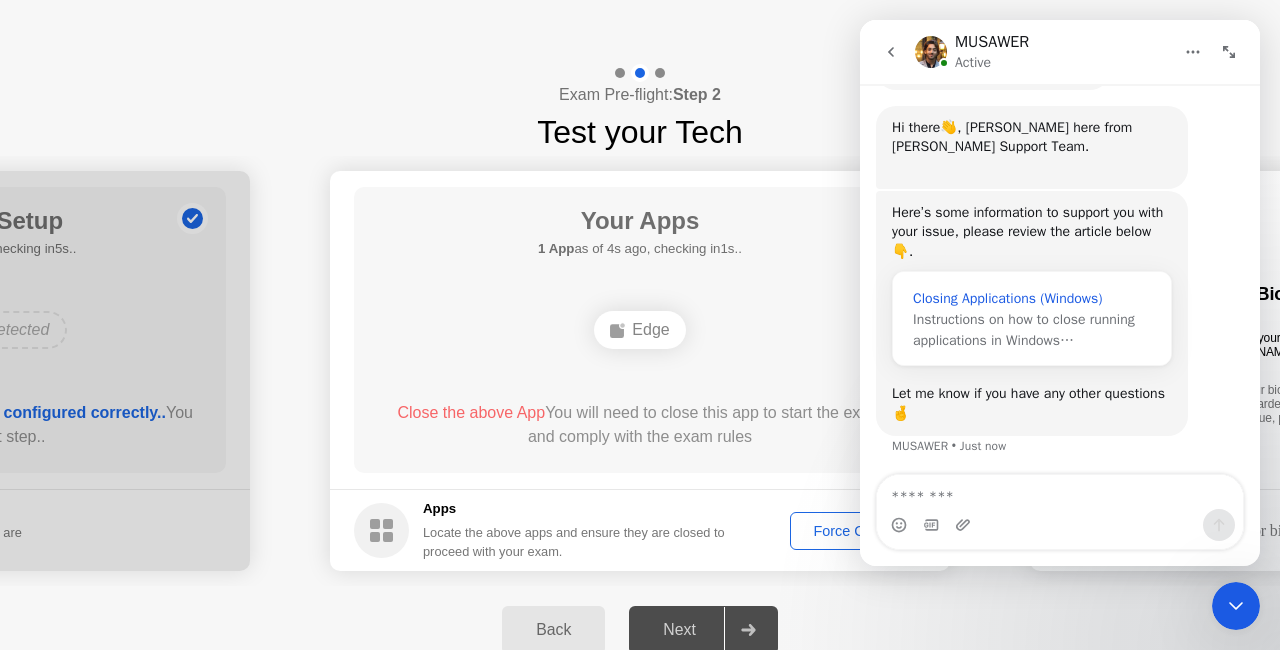 click on "Closing Applications (Windows)" at bounding box center (1032, 298) 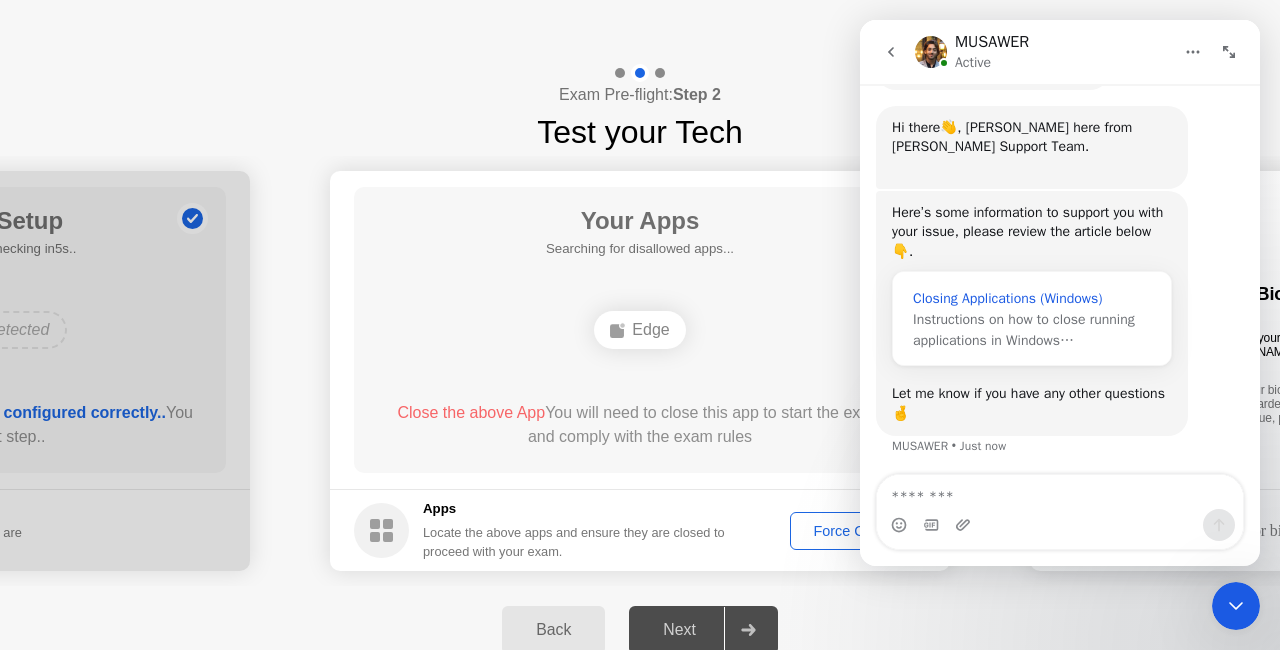 scroll, scrollTop: 0, scrollLeft: 0, axis: both 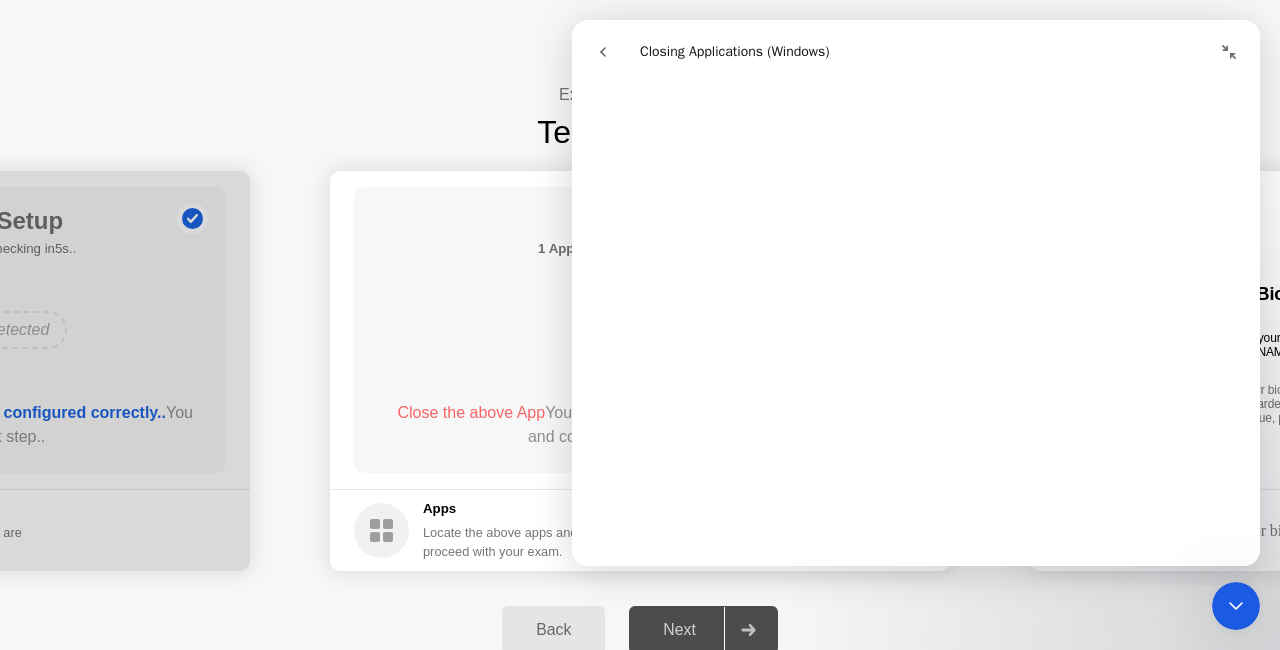 click on "Delivered by" 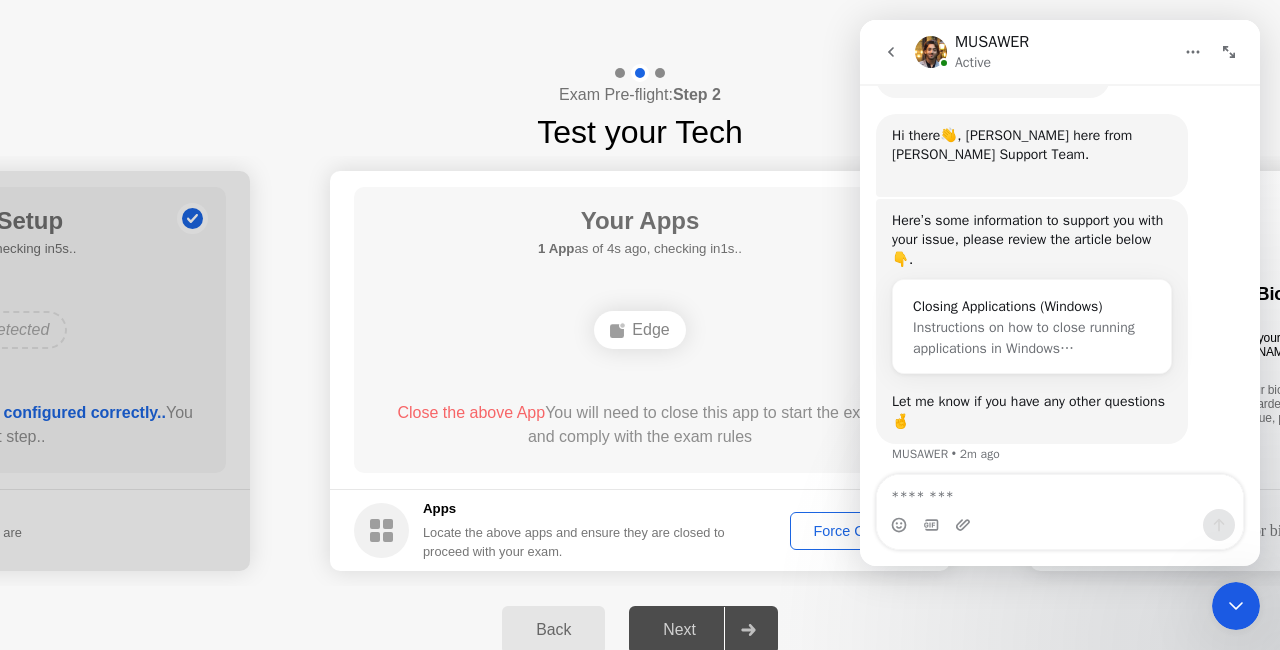 scroll, scrollTop: 1236, scrollLeft: 0, axis: vertical 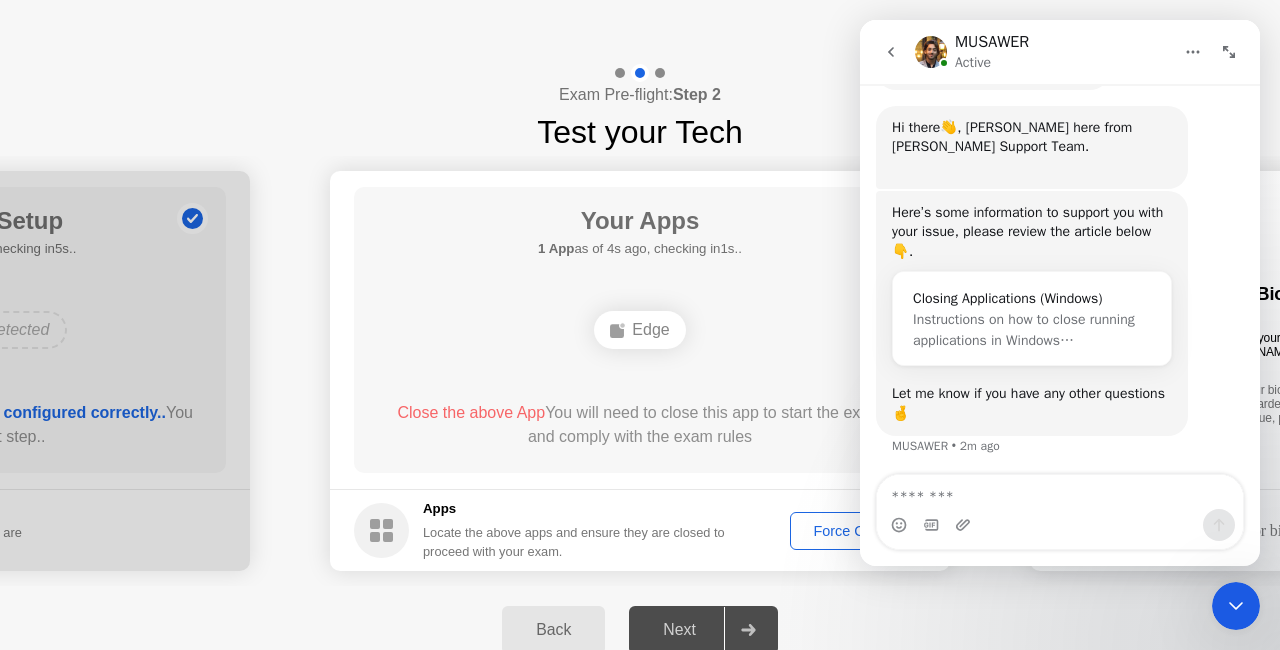 click at bounding box center [1060, 492] 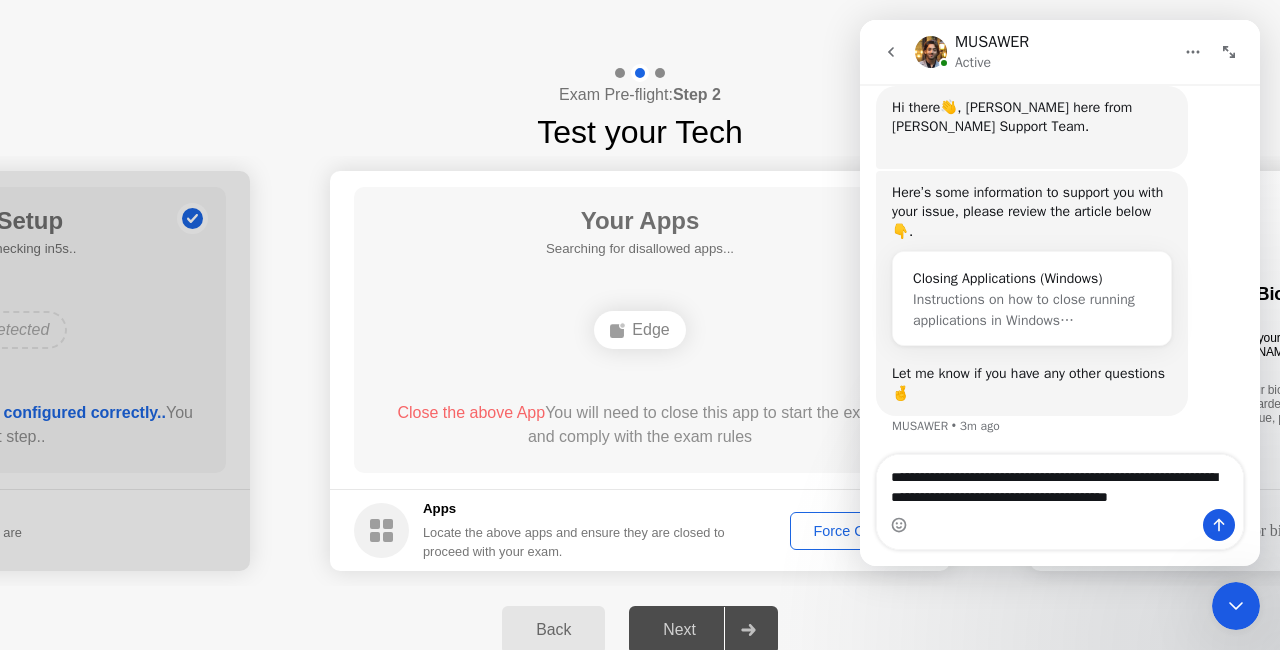 scroll, scrollTop: 1276, scrollLeft: 0, axis: vertical 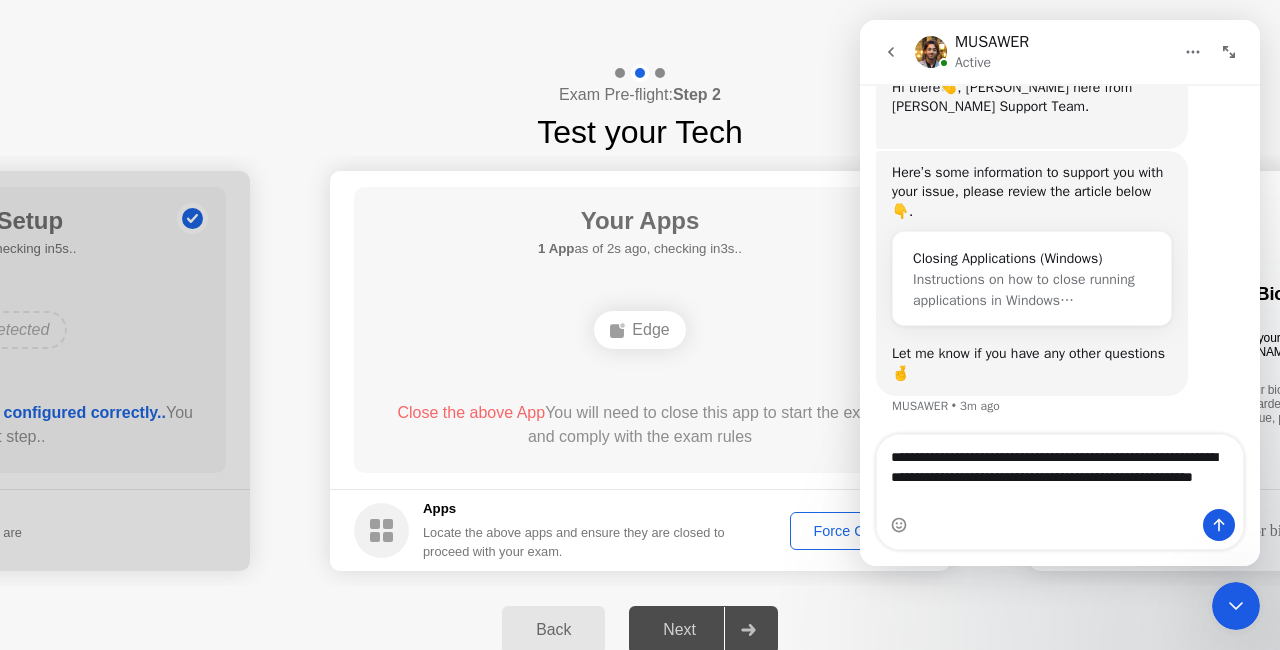 type on "**********" 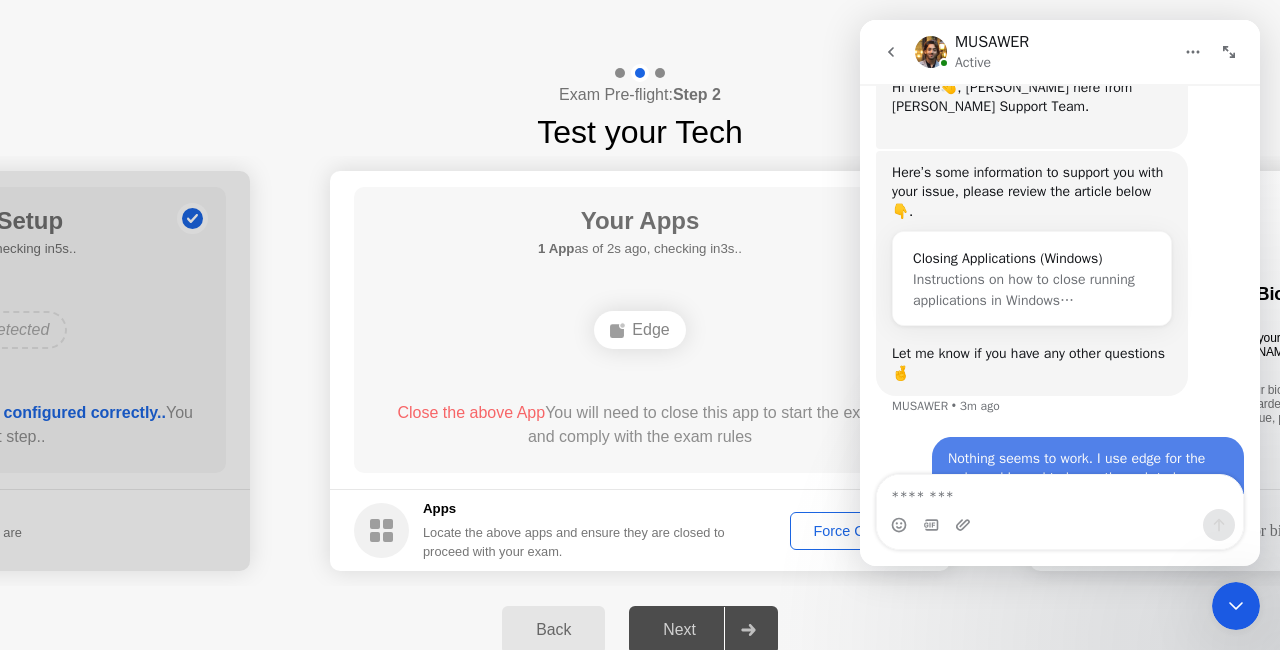 scroll, scrollTop: 1335, scrollLeft: 0, axis: vertical 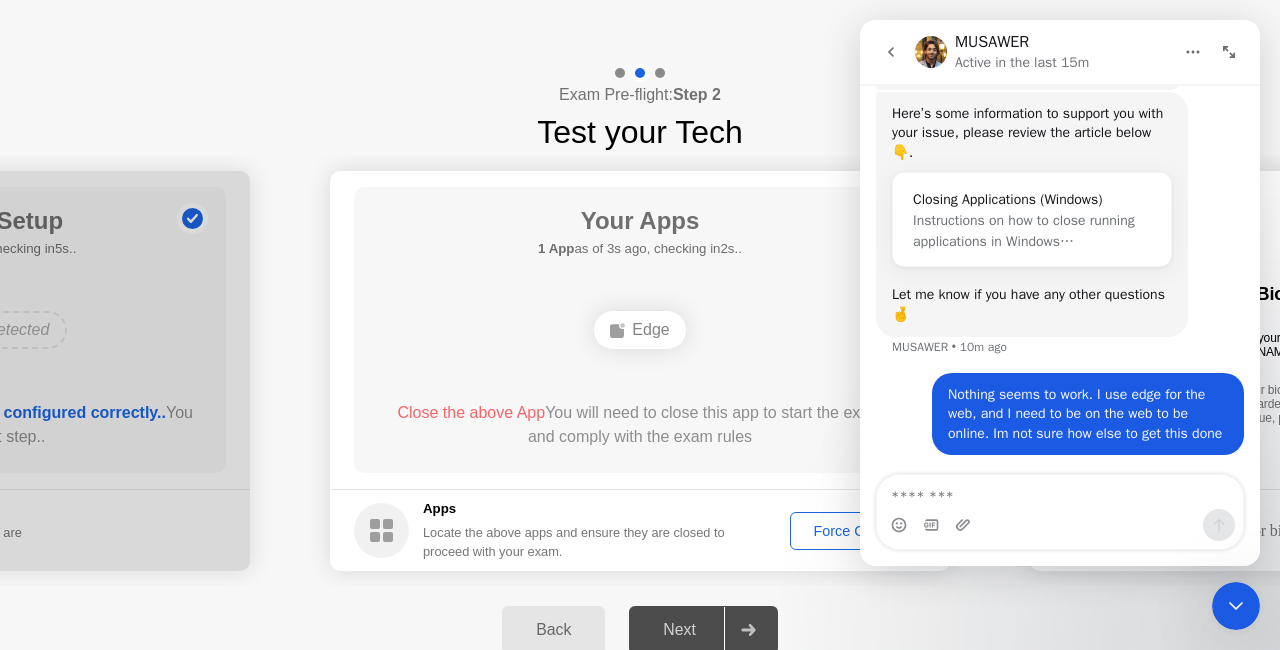 drag, startPoint x: 1126, startPoint y: 550, endPoint x: 1132, endPoint y: 530, distance: 20.880613 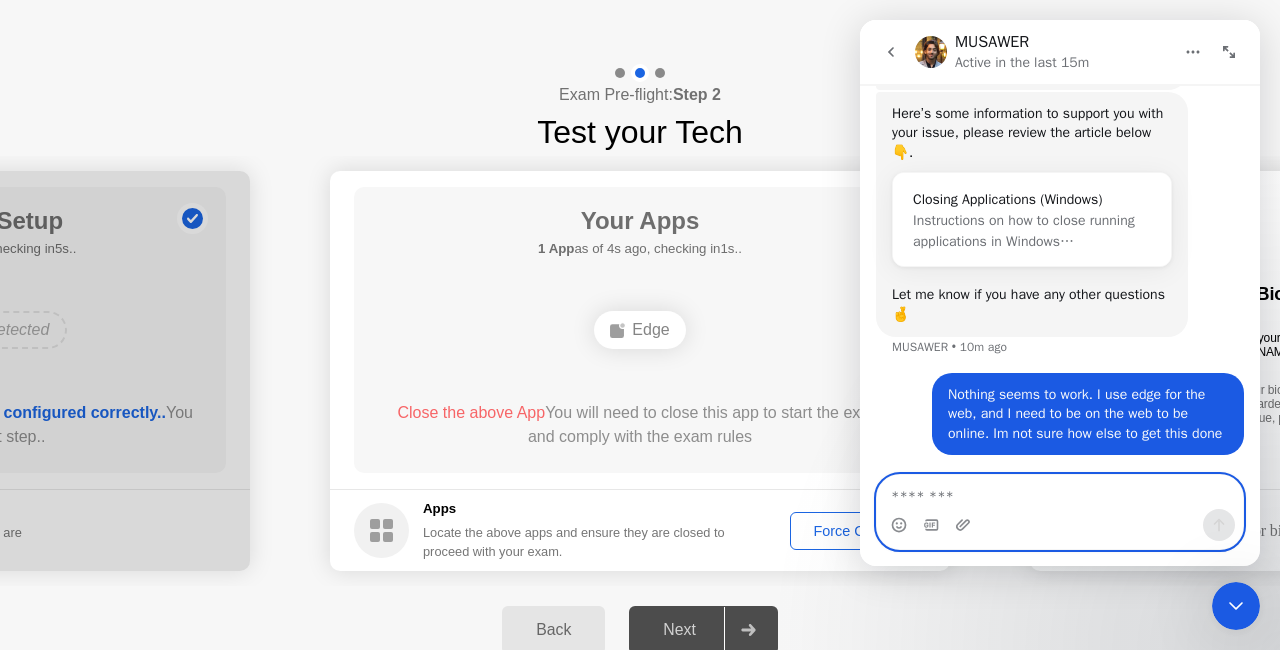 click at bounding box center [1060, 492] 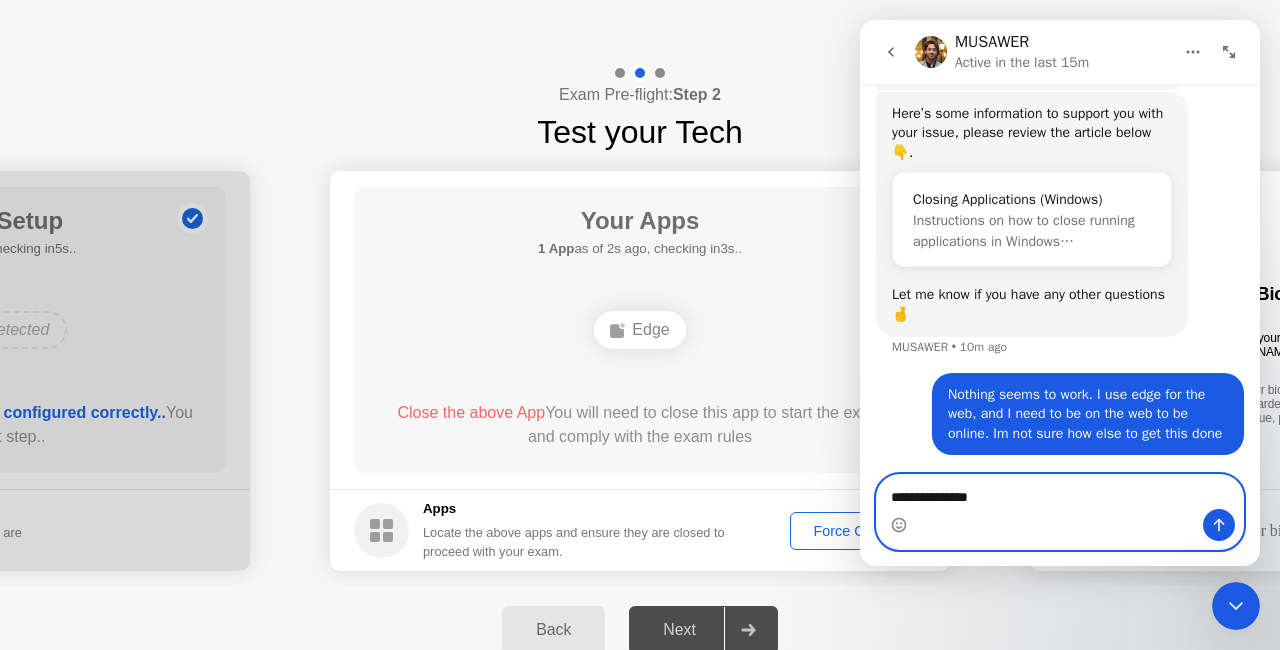 type on "**********" 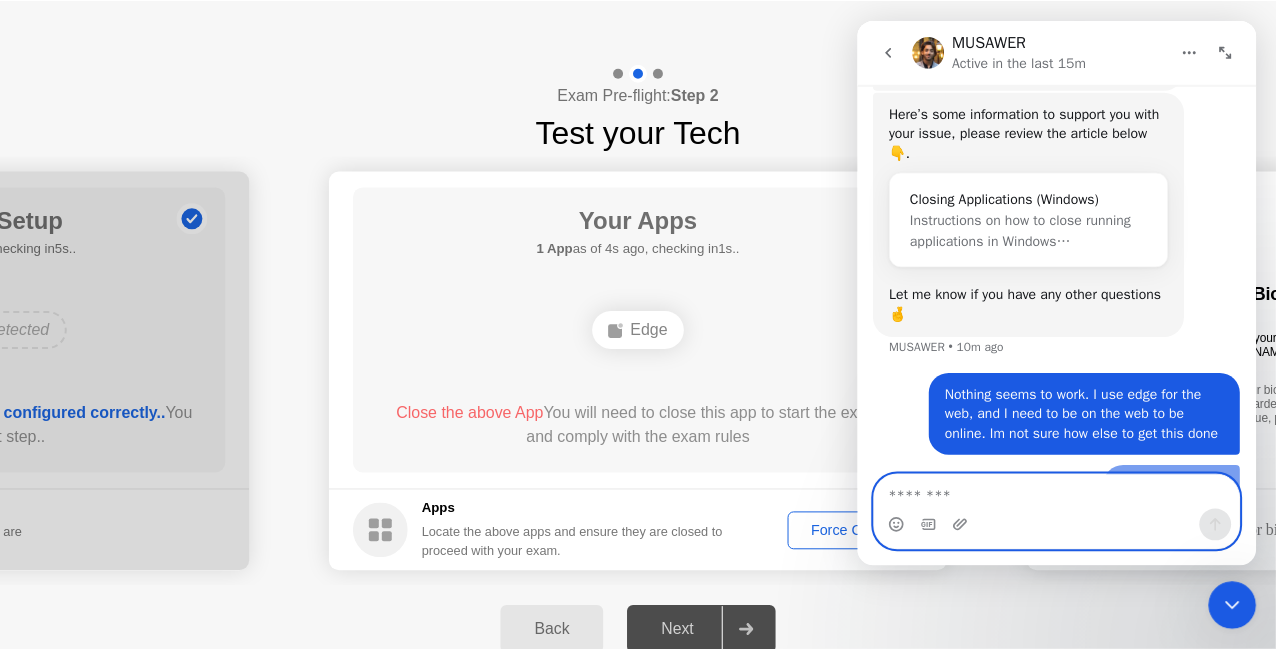 scroll, scrollTop: 1380, scrollLeft: 0, axis: vertical 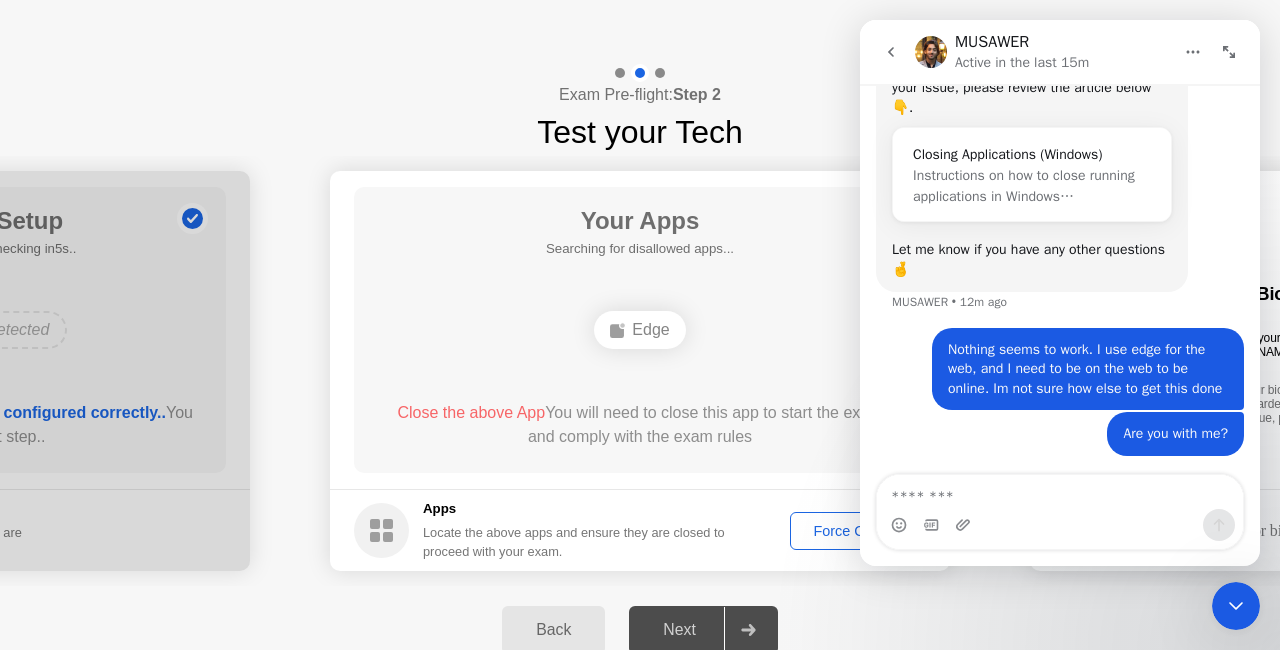 click on "Edge" 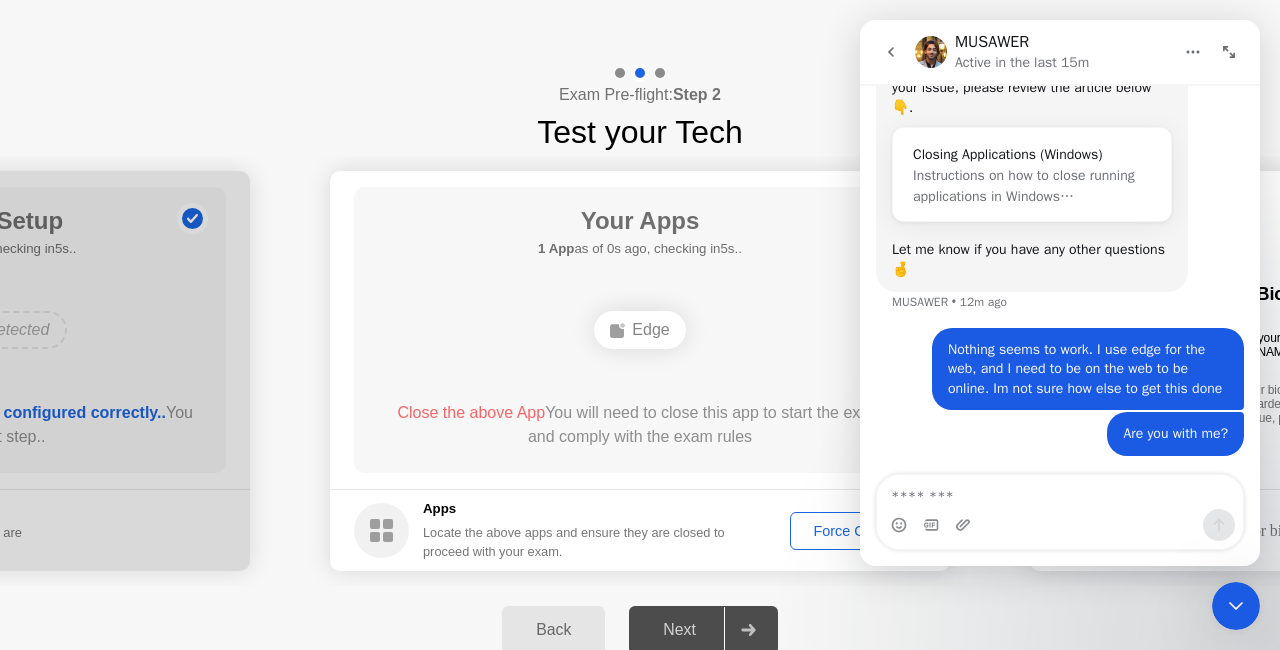 click on "Force Close..." 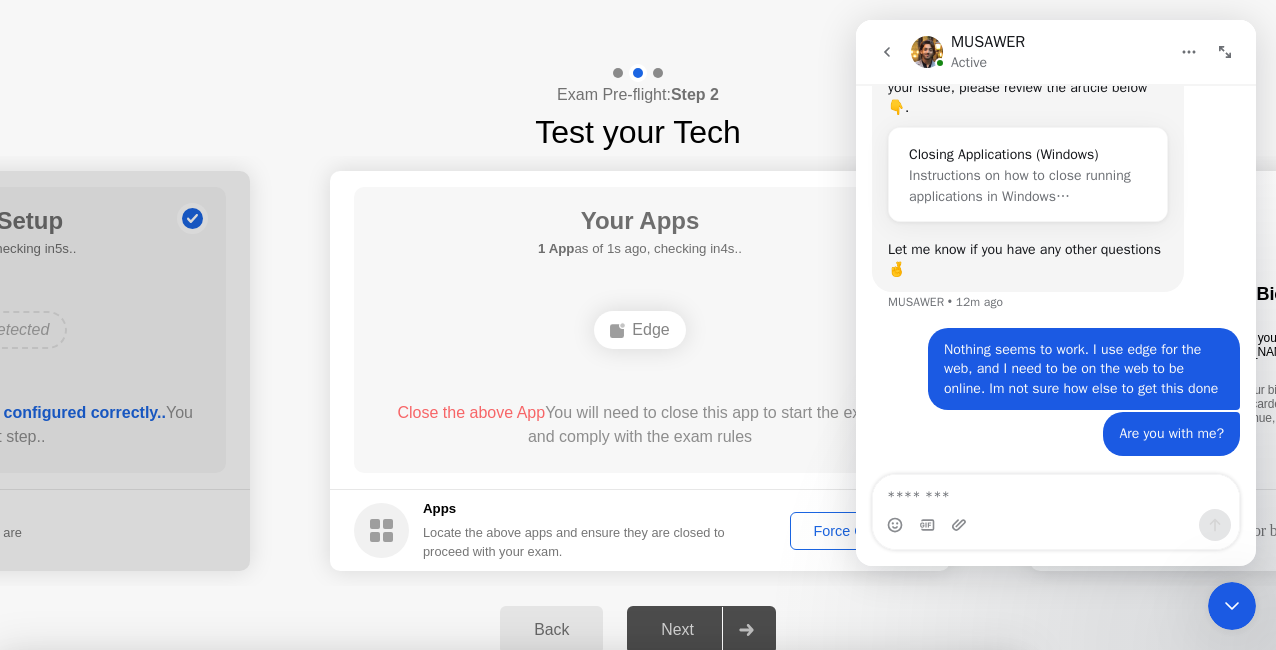 click on "Confirm" at bounding box center [577, 926] 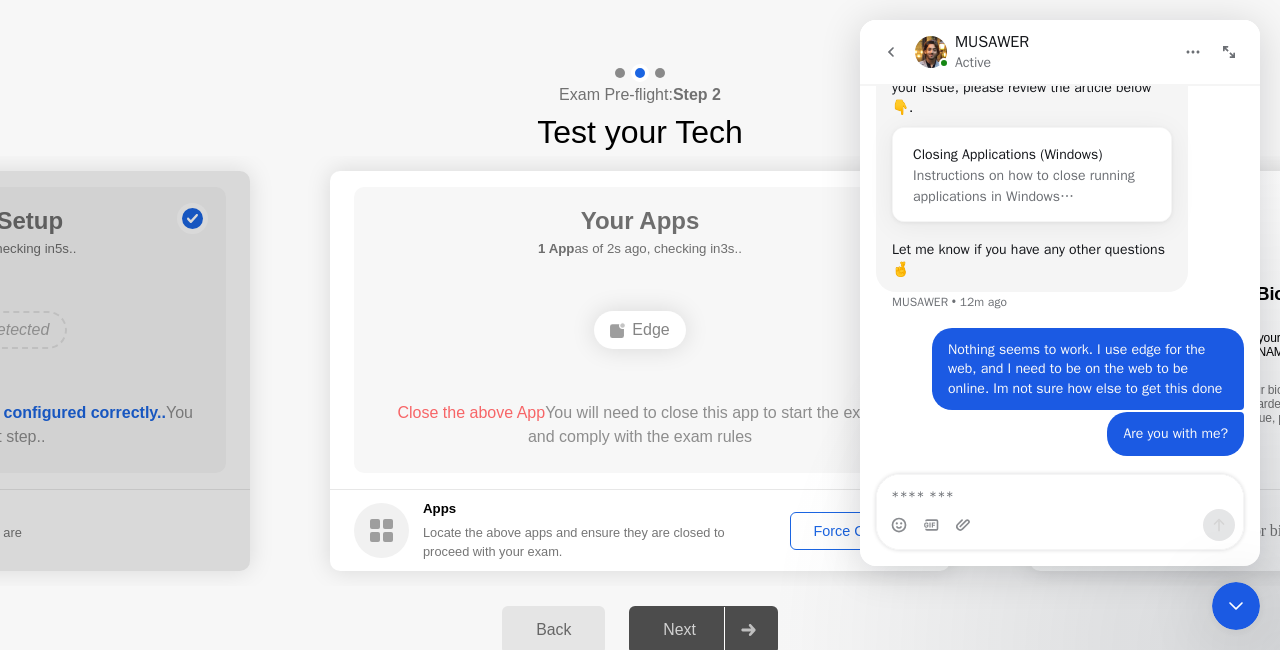 click on "Force Close..." 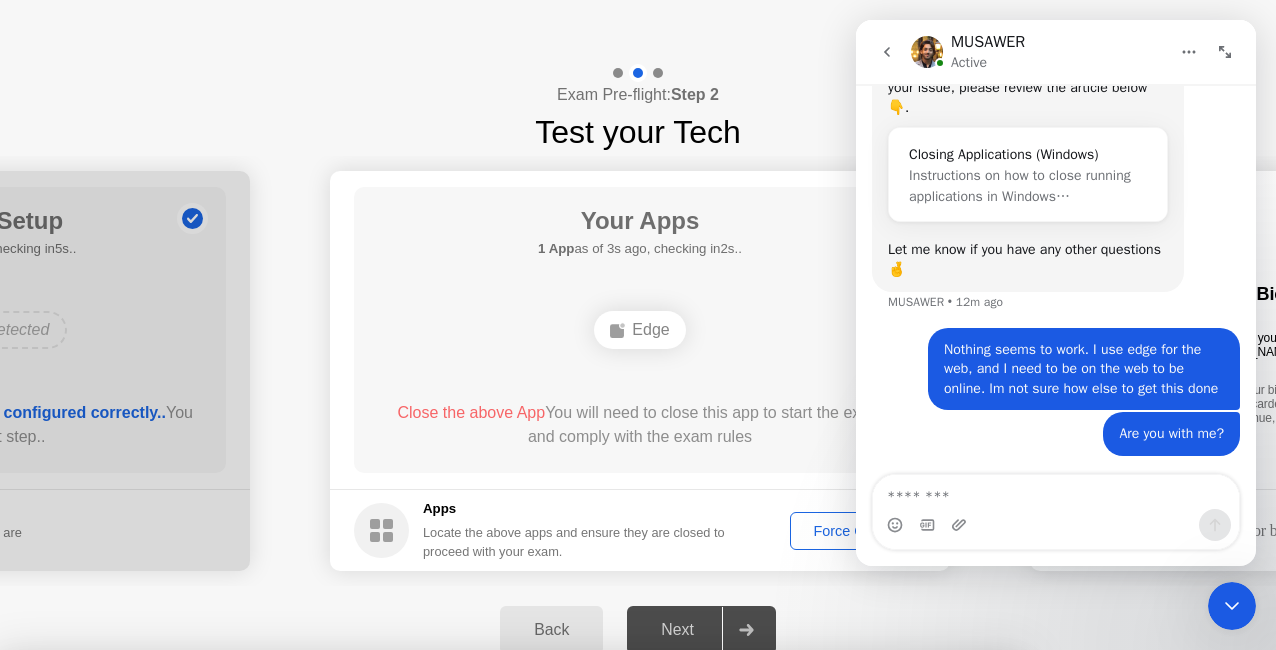 click on "Confirm" at bounding box center (577, 926) 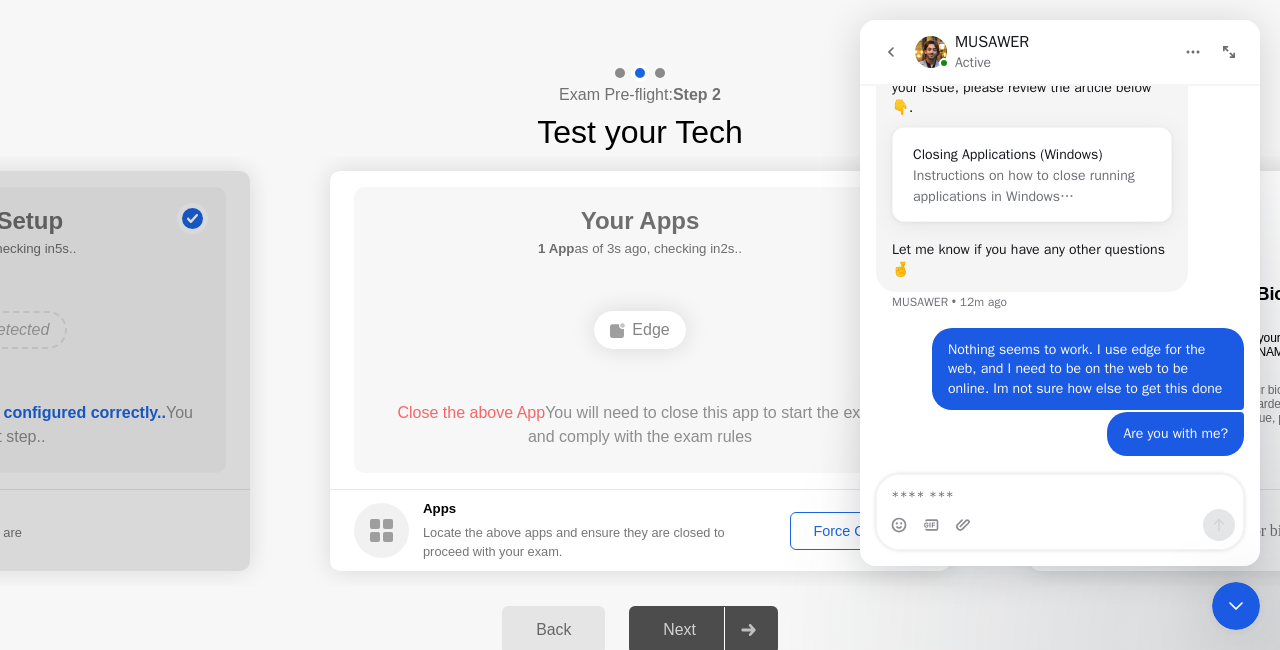 click on "Force Close..." 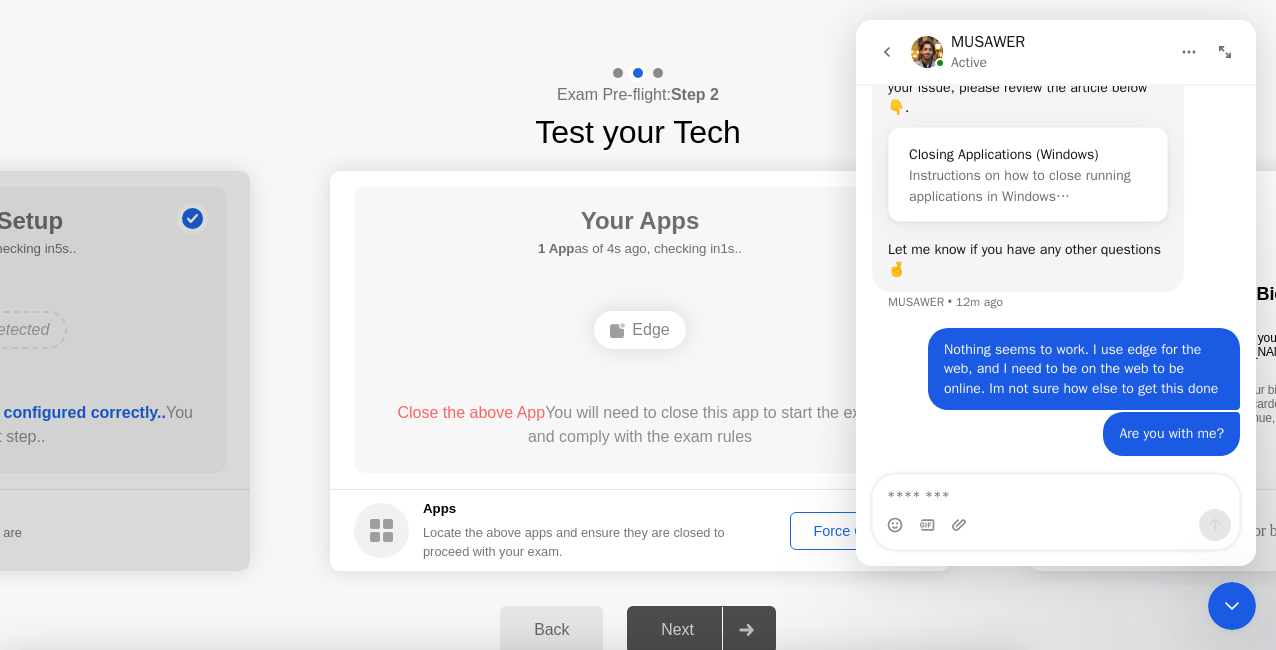 click on "Confirm" at bounding box center [577, 926] 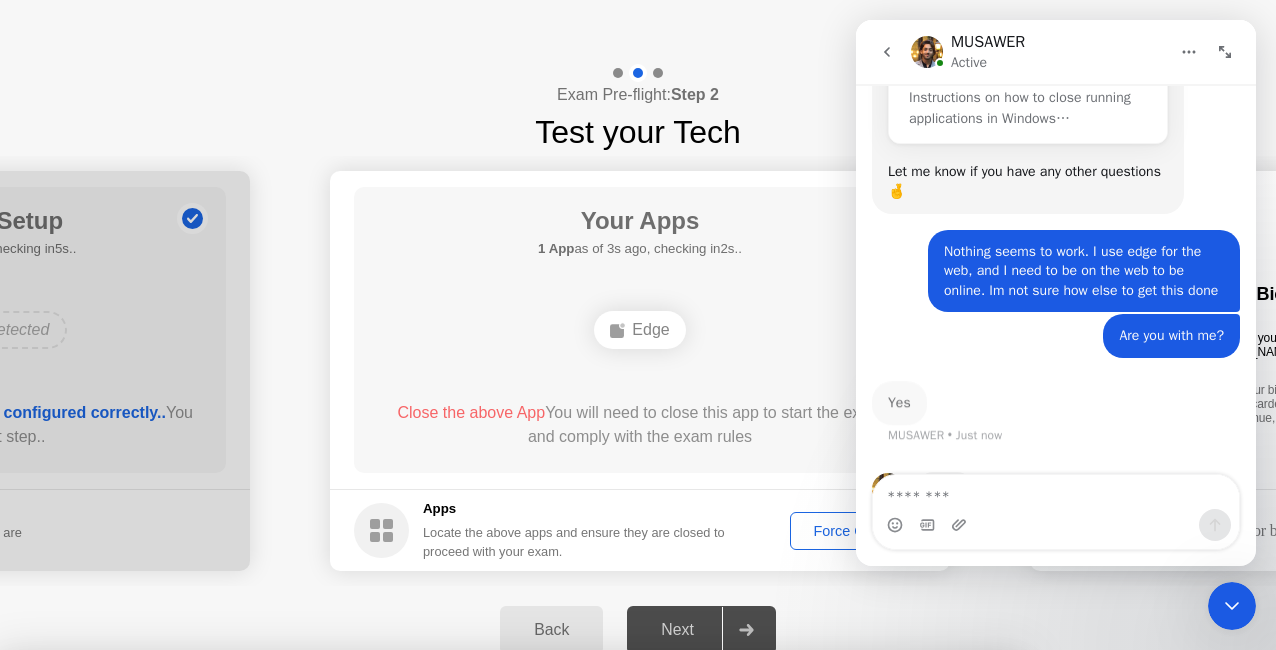 scroll, scrollTop: 1517, scrollLeft: 0, axis: vertical 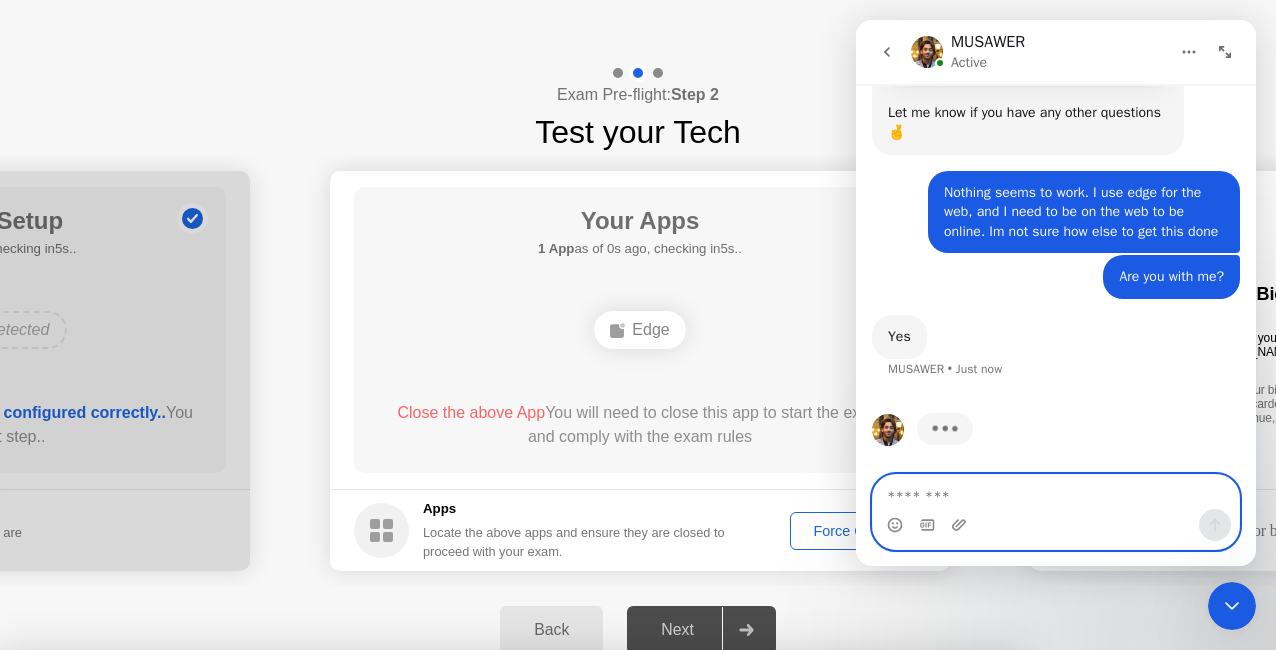 click at bounding box center (1056, 492) 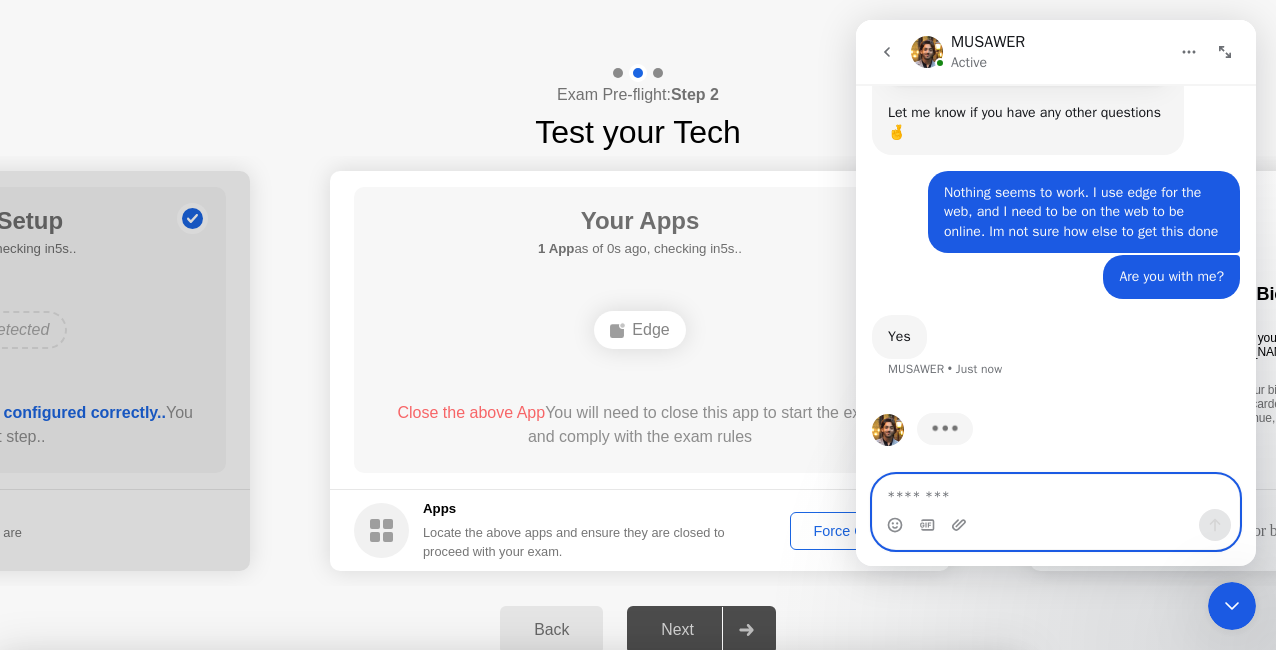 click at bounding box center [1056, 492] 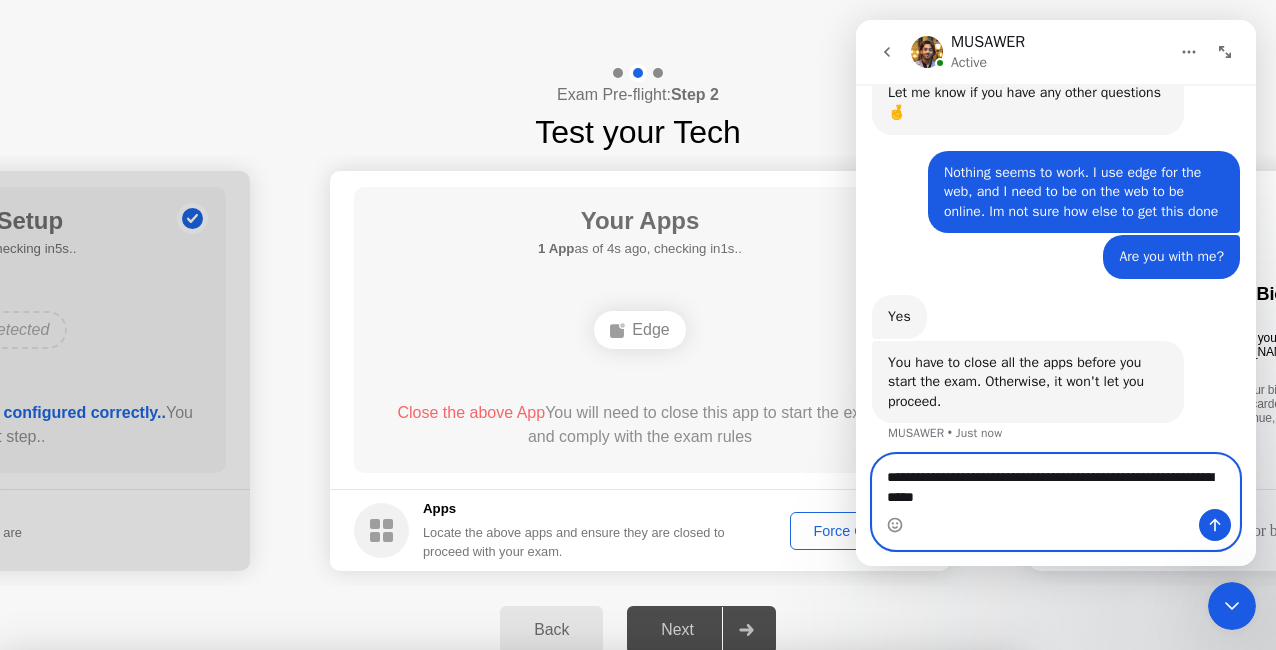 scroll, scrollTop: 1545, scrollLeft: 0, axis: vertical 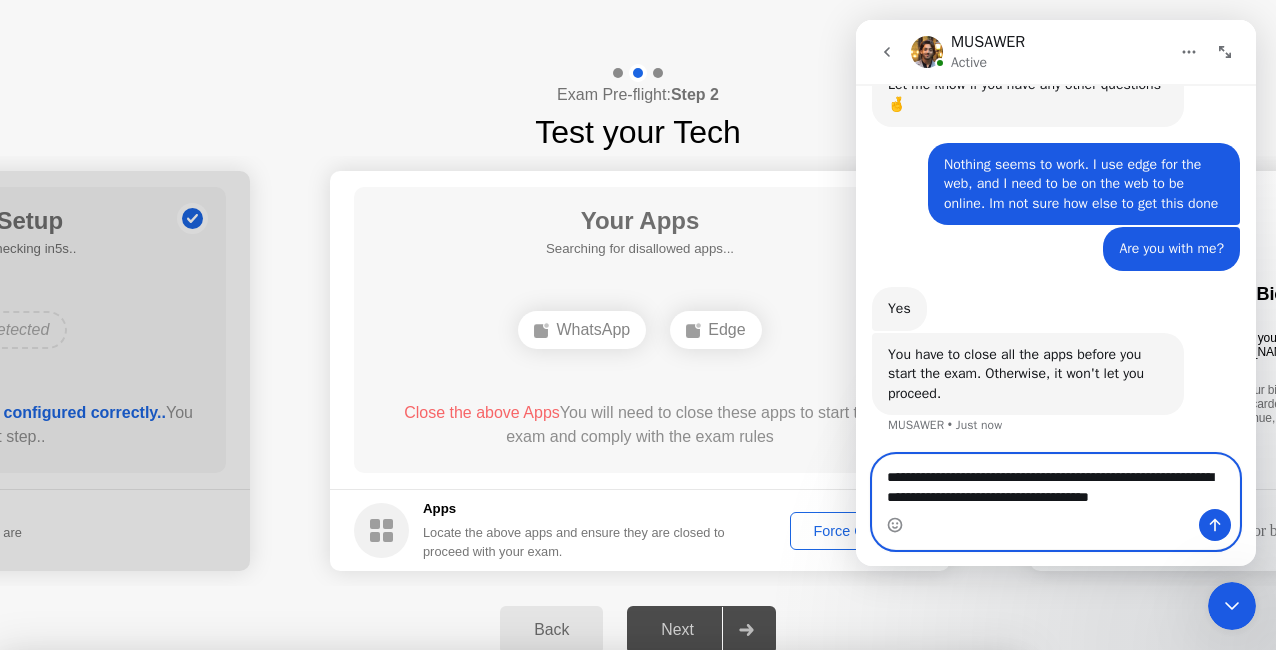 type on "**********" 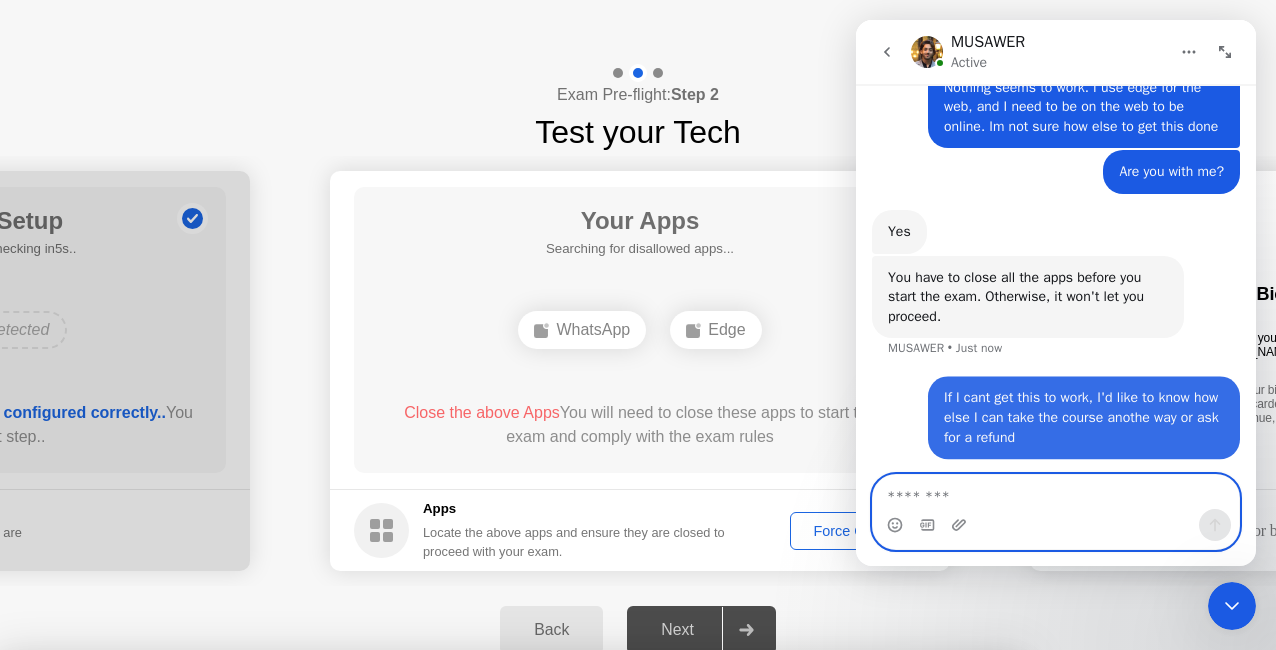 scroll, scrollTop: 1624, scrollLeft: 0, axis: vertical 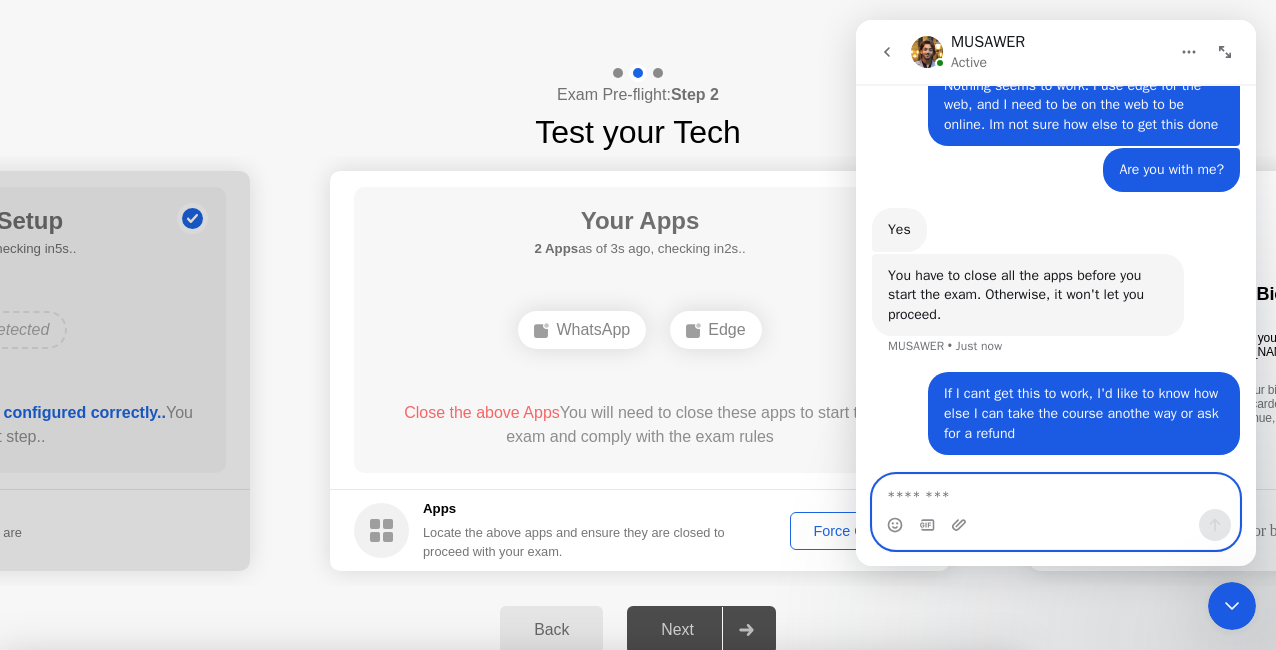 click at bounding box center (1056, 492) 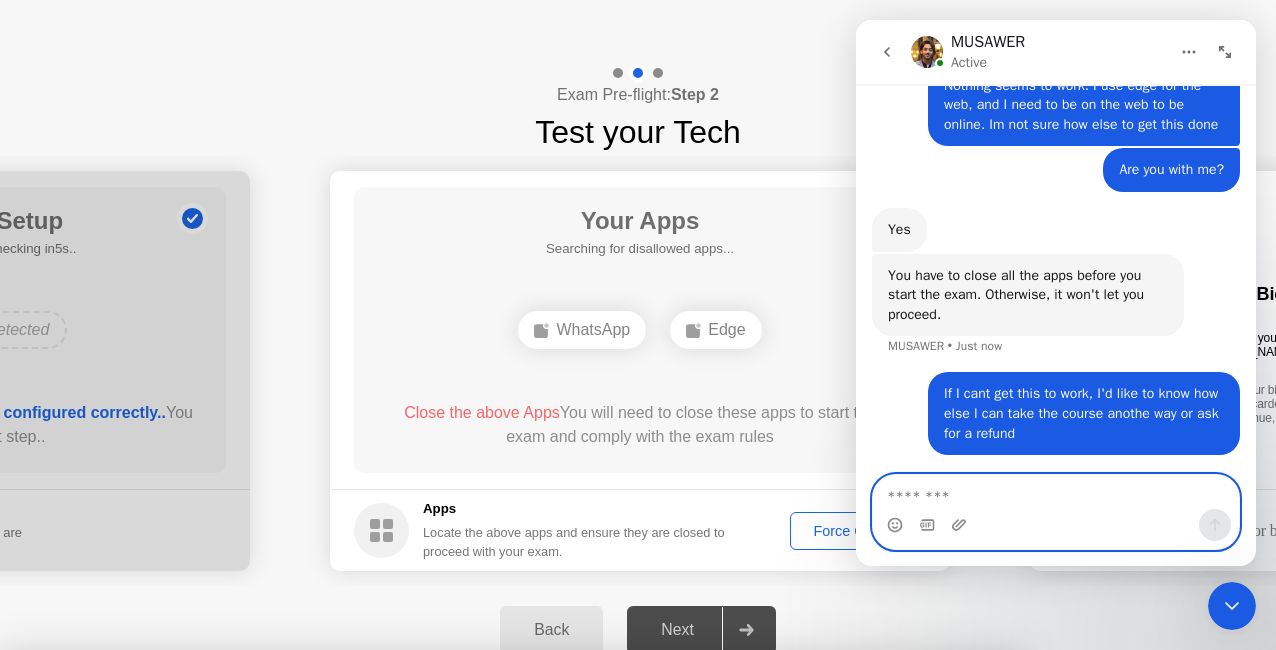 click at bounding box center (1056, 492) 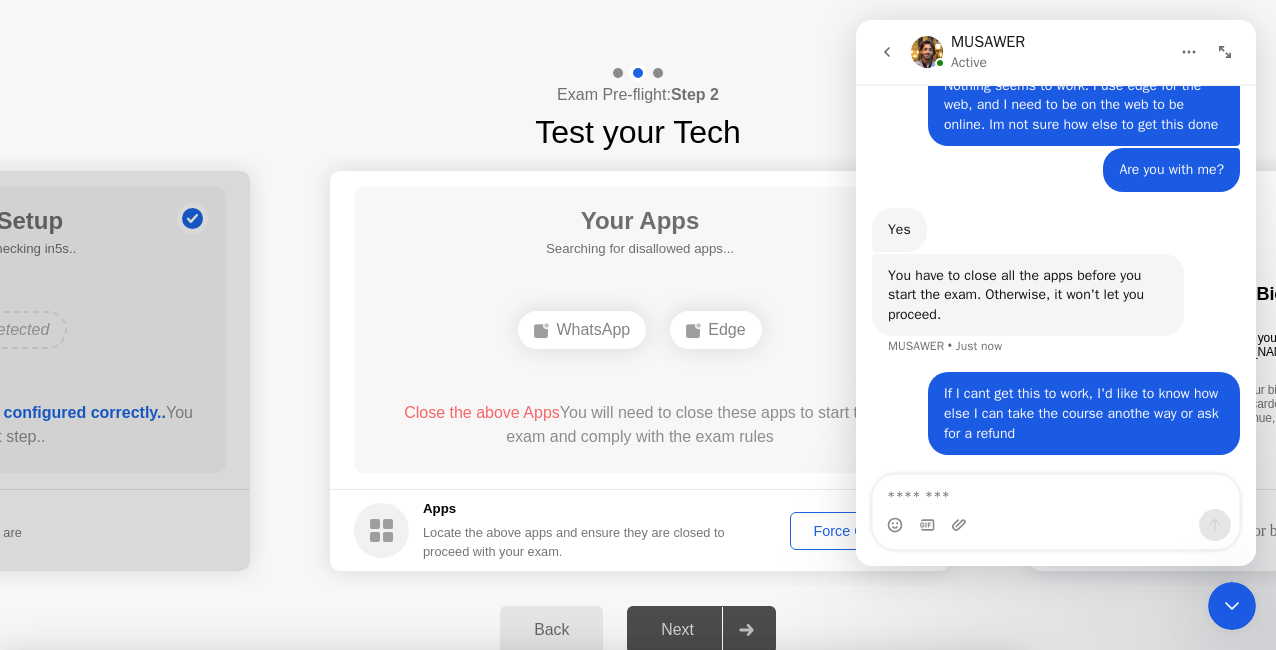 click on "Unfortunately we cannot close your apps" at bounding box center [510, 760] 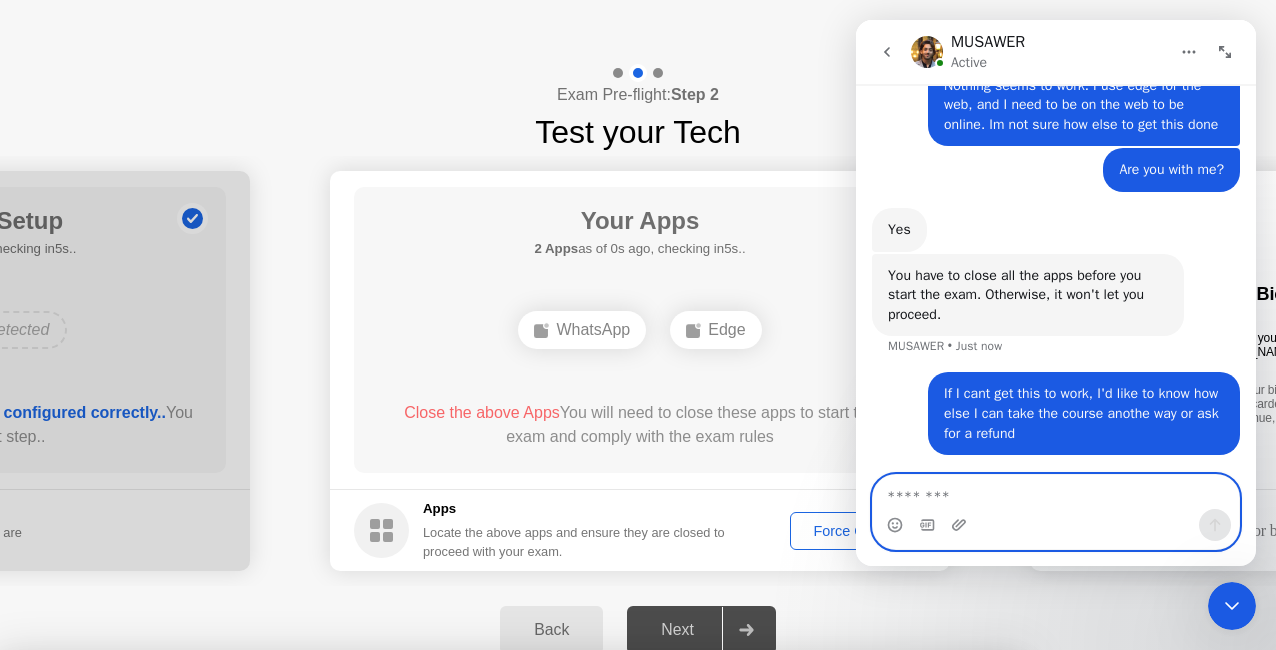 click at bounding box center (1056, 492) 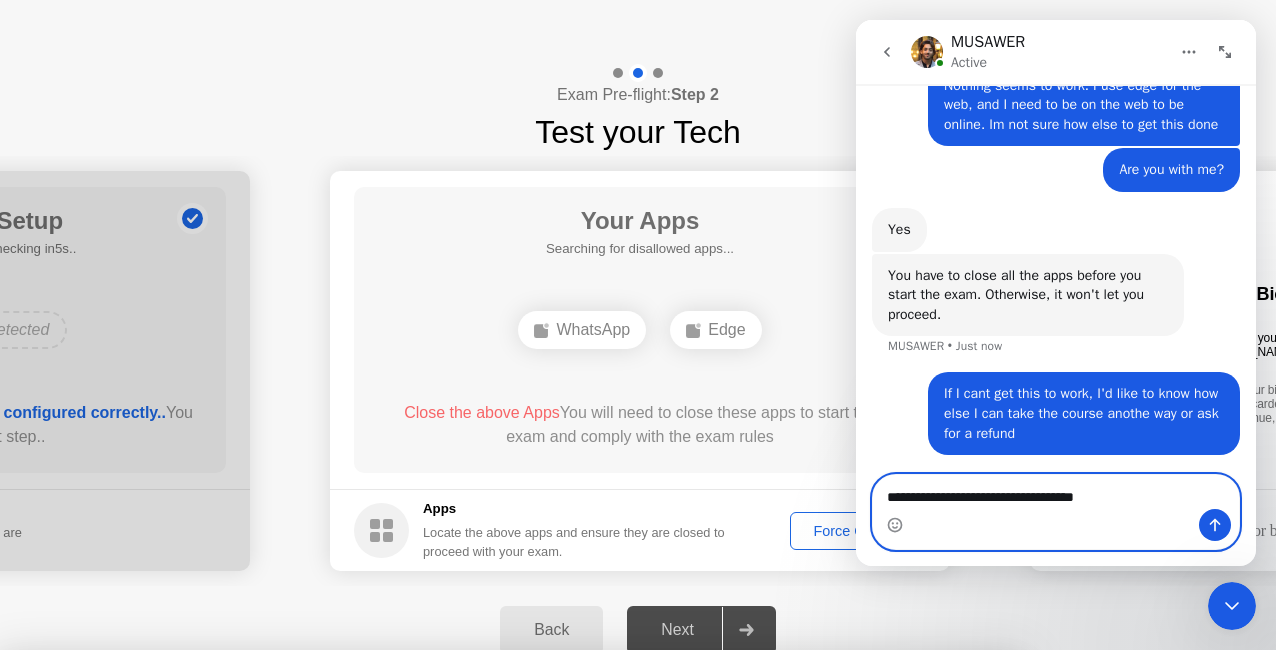 type on "**********" 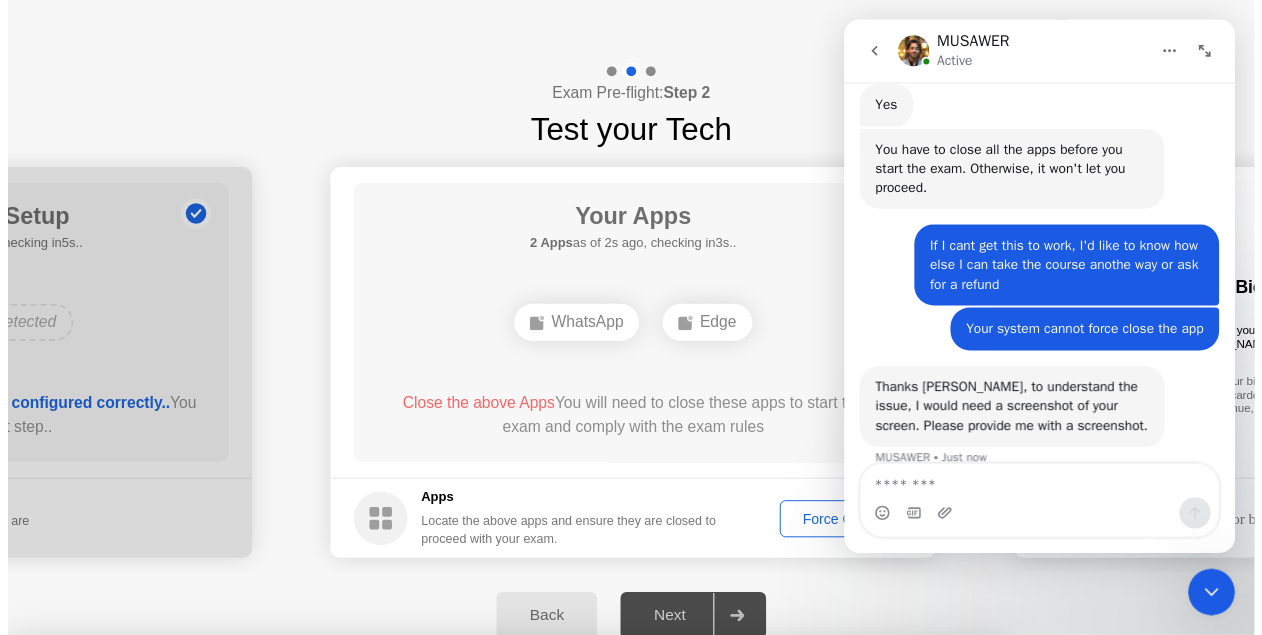 scroll, scrollTop: 1768, scrollLeft: 0, axis: vertical 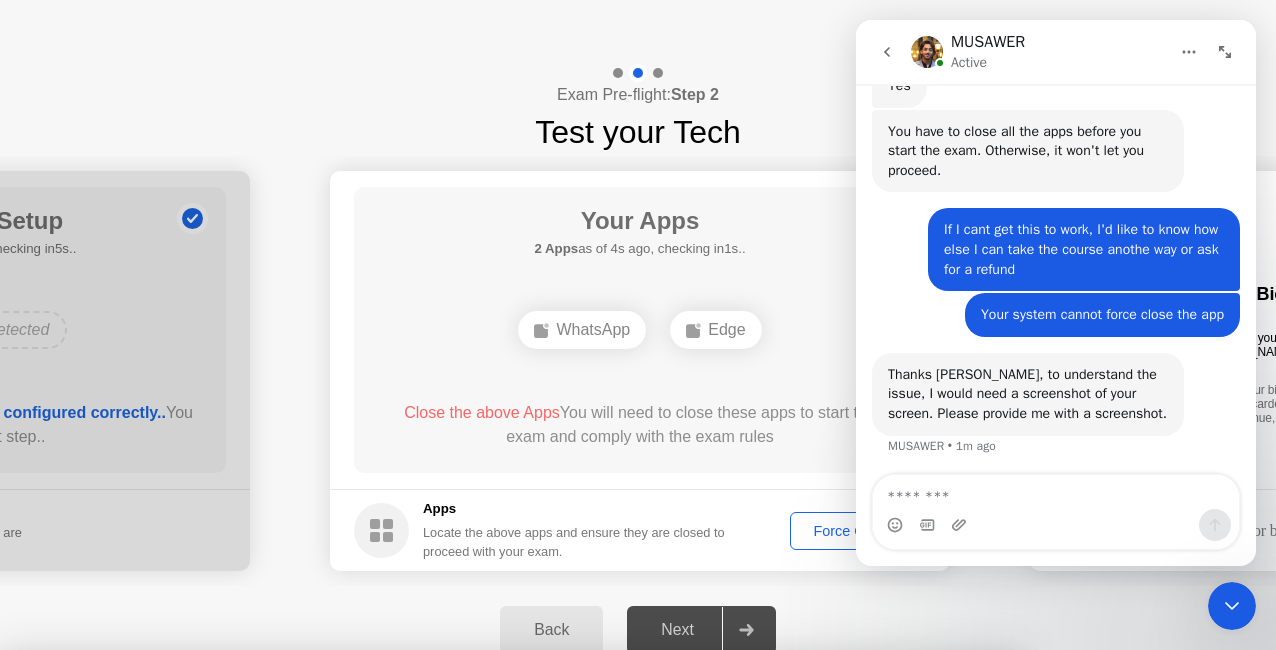 click at bounding box center (961, 525) 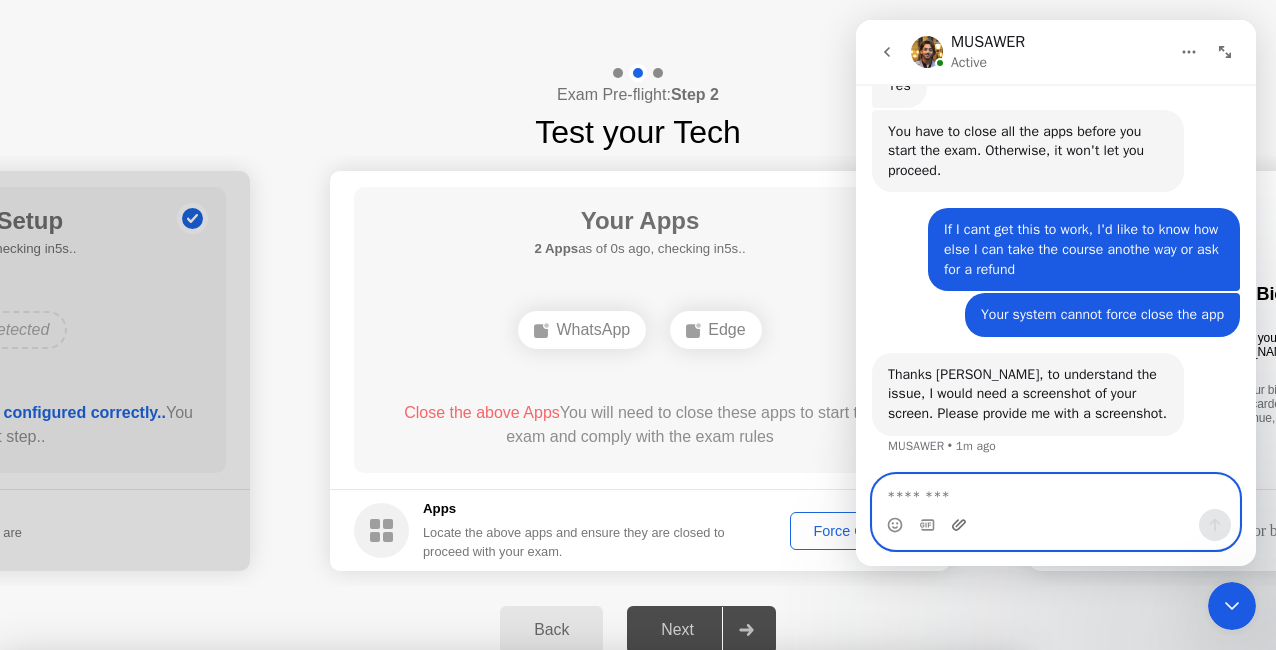click 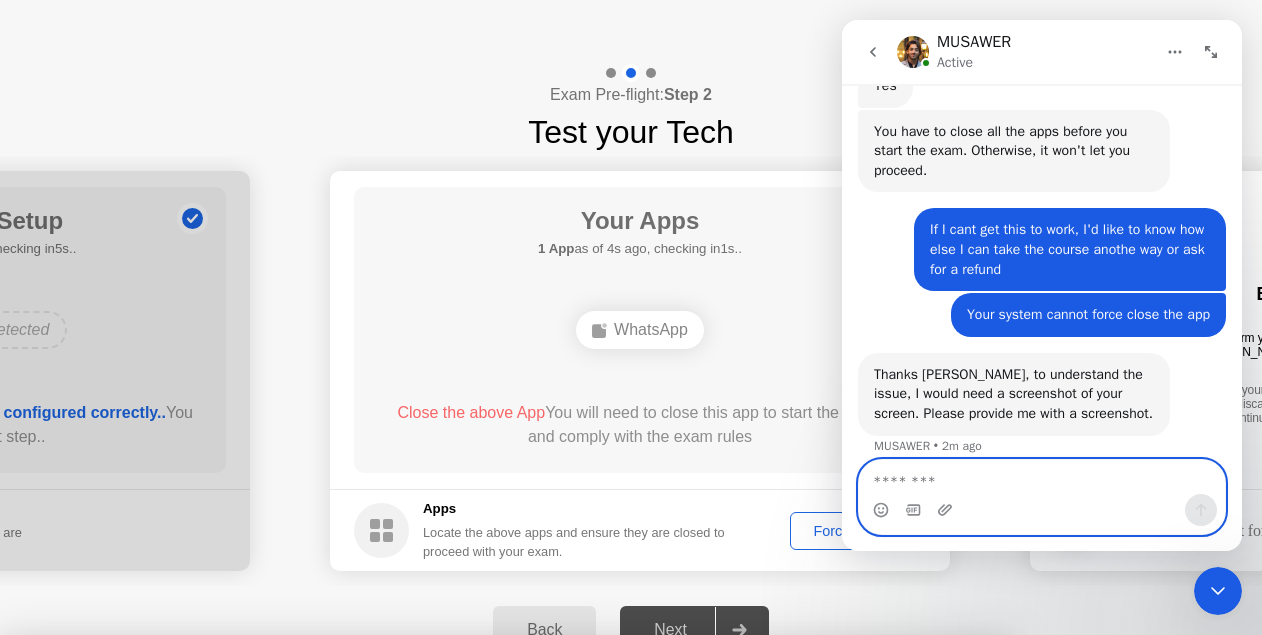 scroll, scrollTop: 1782, scrollLeft: 0, axis: vertical 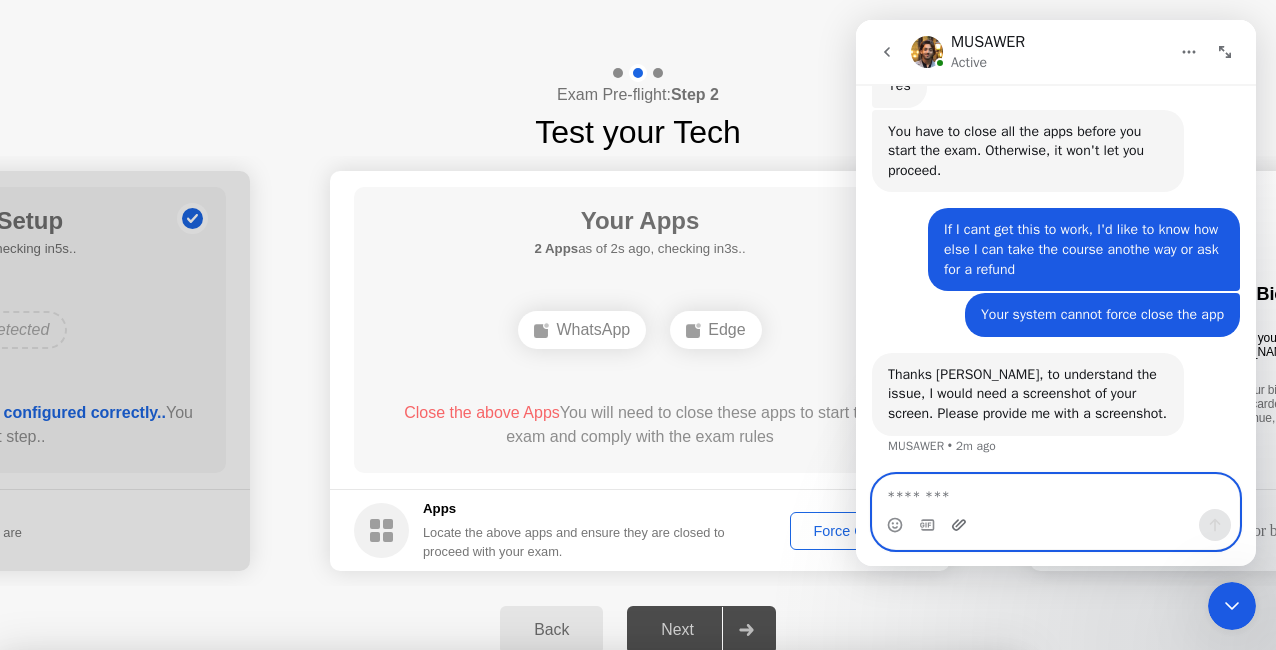 click 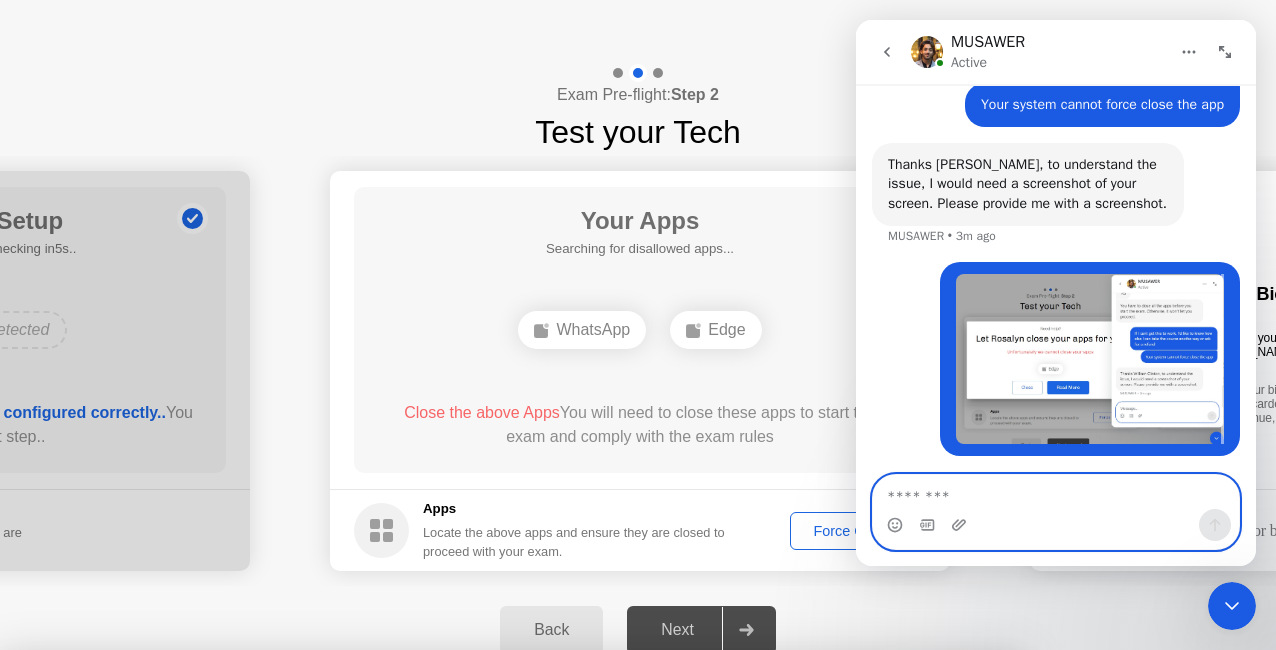 scroll, scrollTop: 1978, scrollLeft: 0, axis: vertical 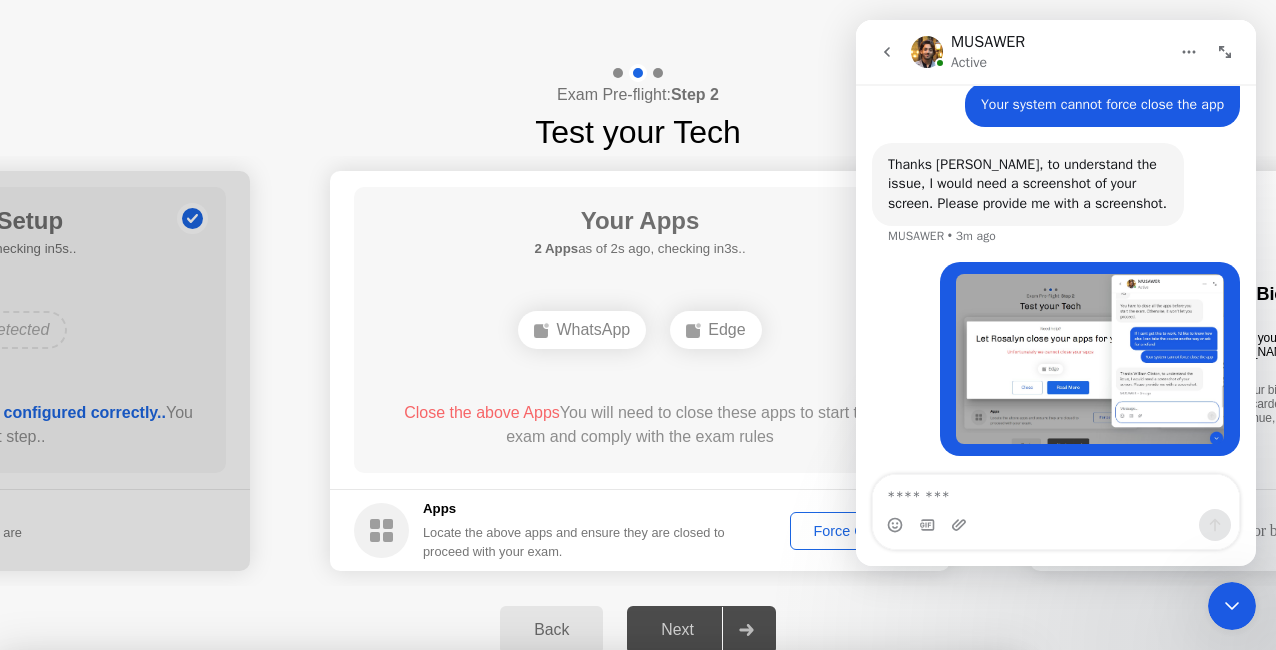 click on "Oops, we lost you! You’ll need to re-do the pre-check process. Close App" at bounding box center [510, 1099] 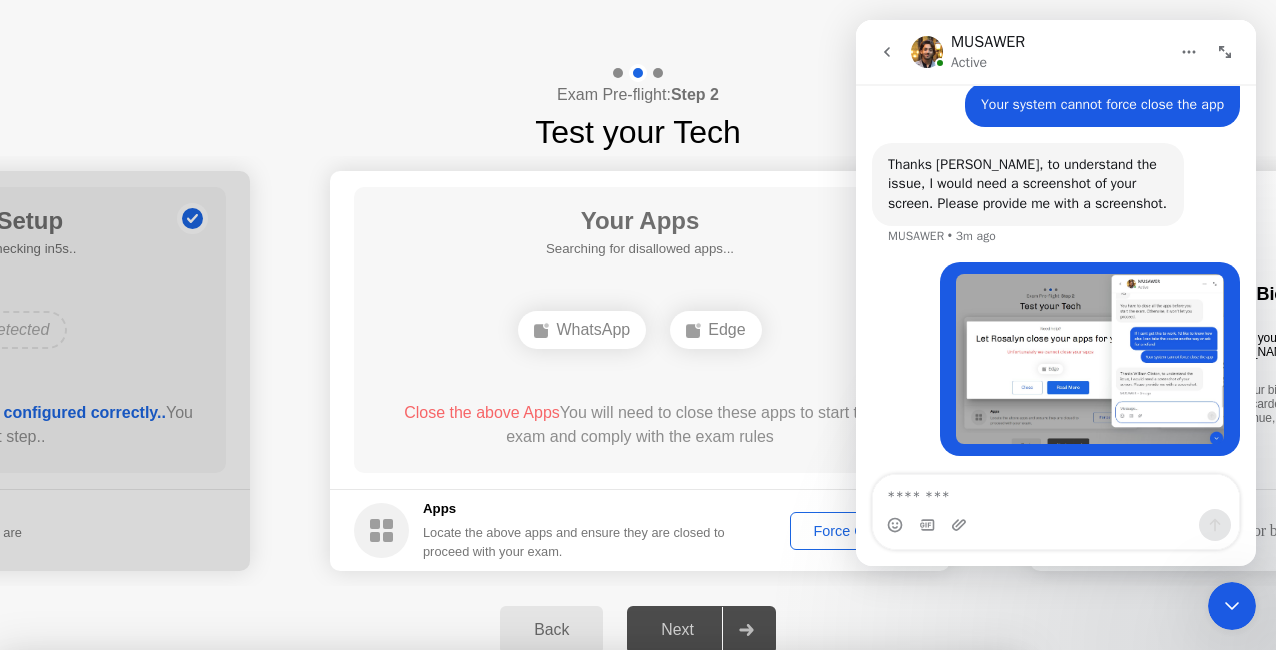 drag, startPoint x: 1060, startPoint y: 42, endPoint x: 1062, endPoint y: 53, distance: 11.18034 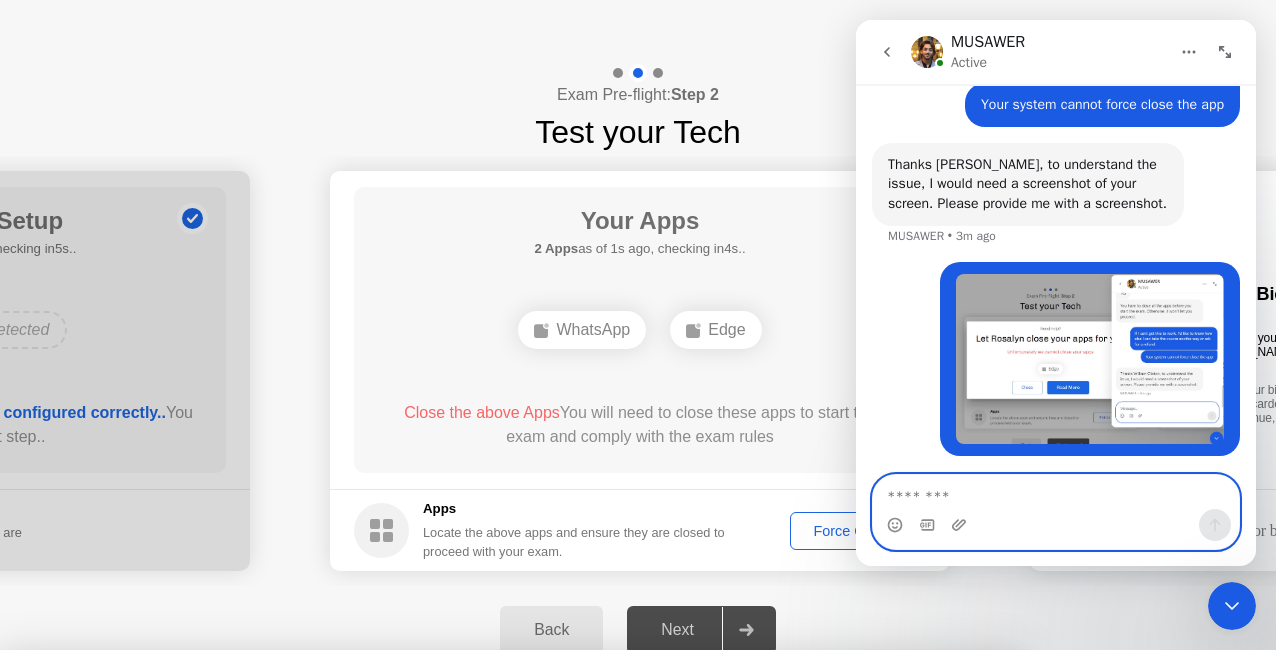 click at bounding box center [1056, 492] 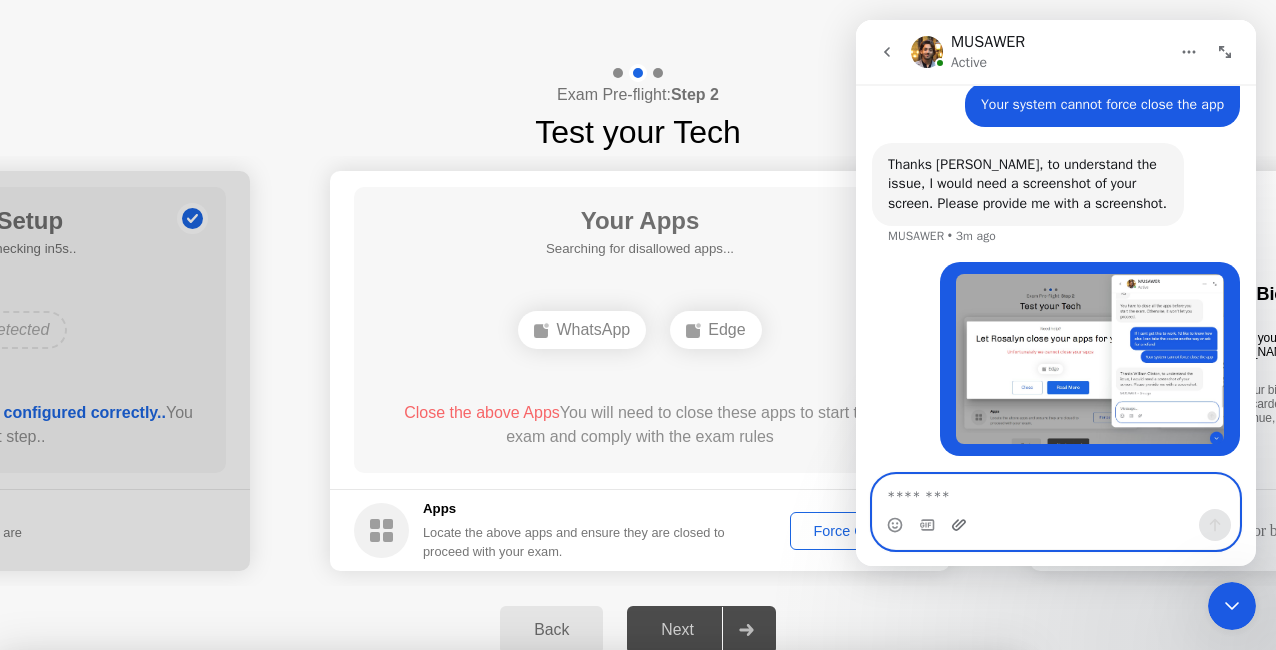 click 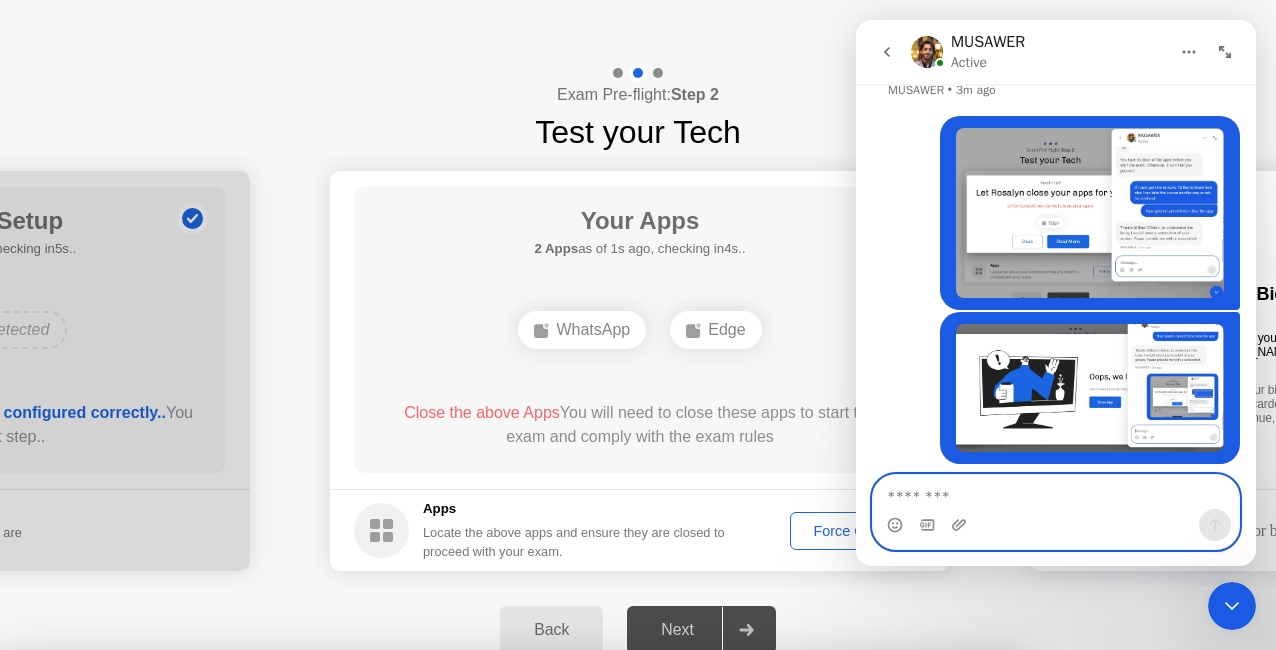 scroll, scrollTop: 2132, scrollLeft: 0, axis: vertical 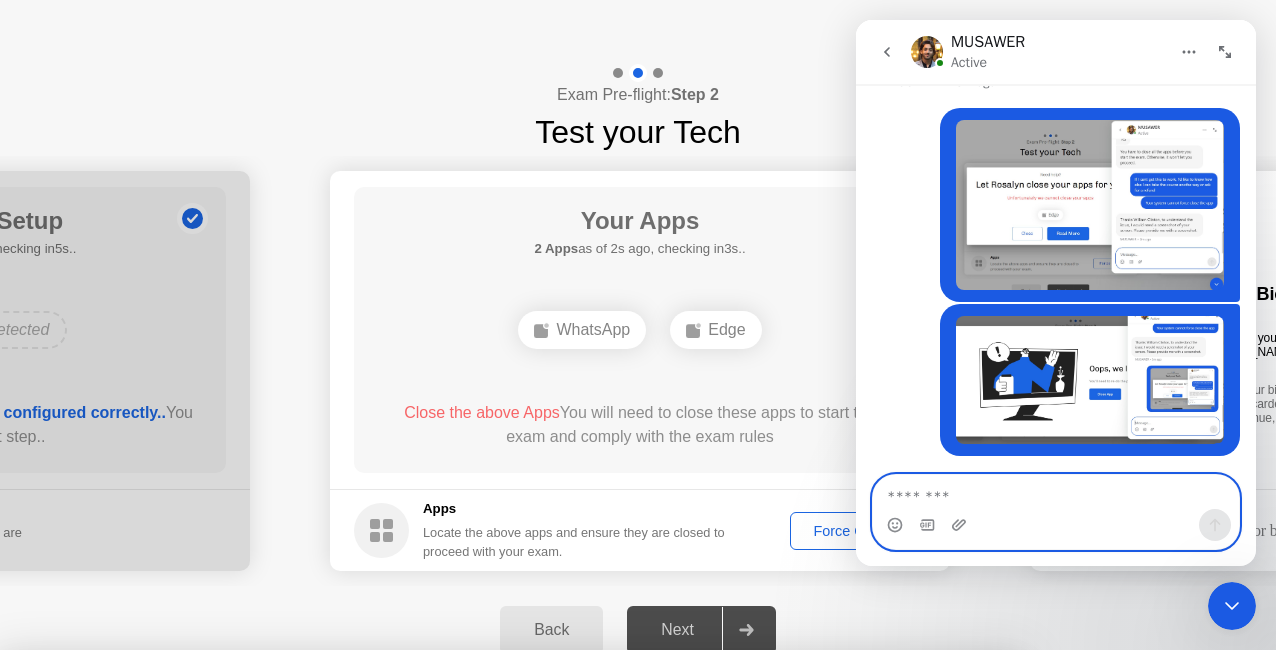 click at bounding box center [1056, 492] 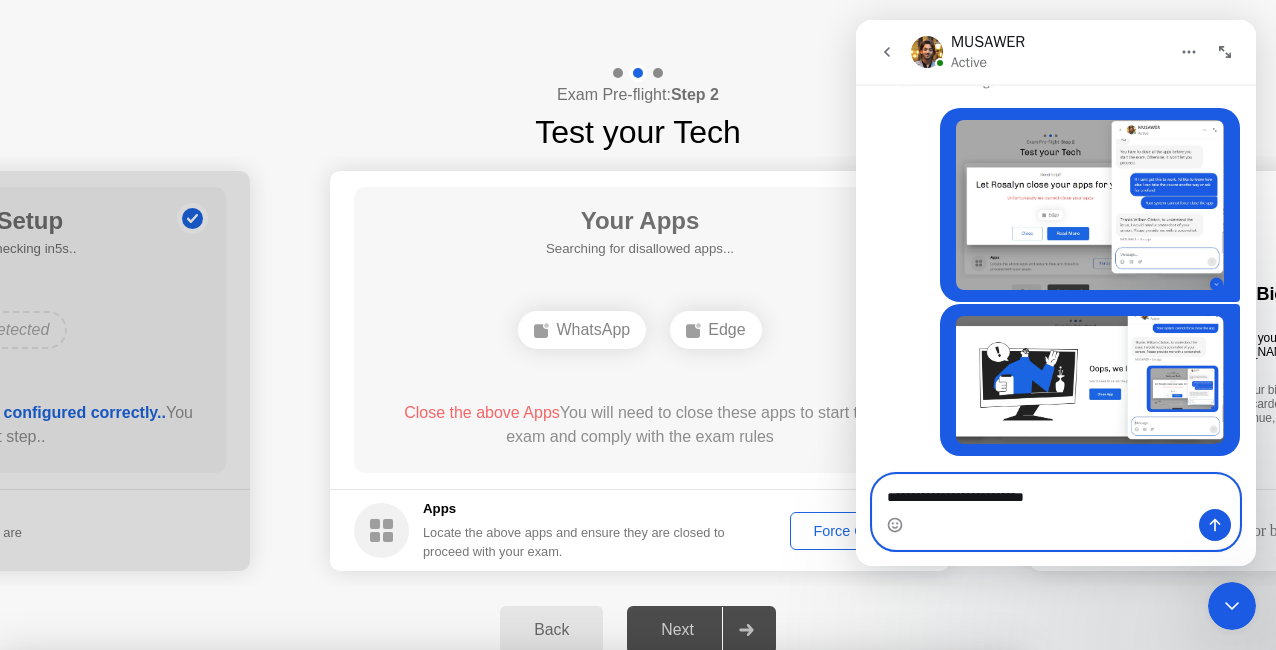 type on "**********" 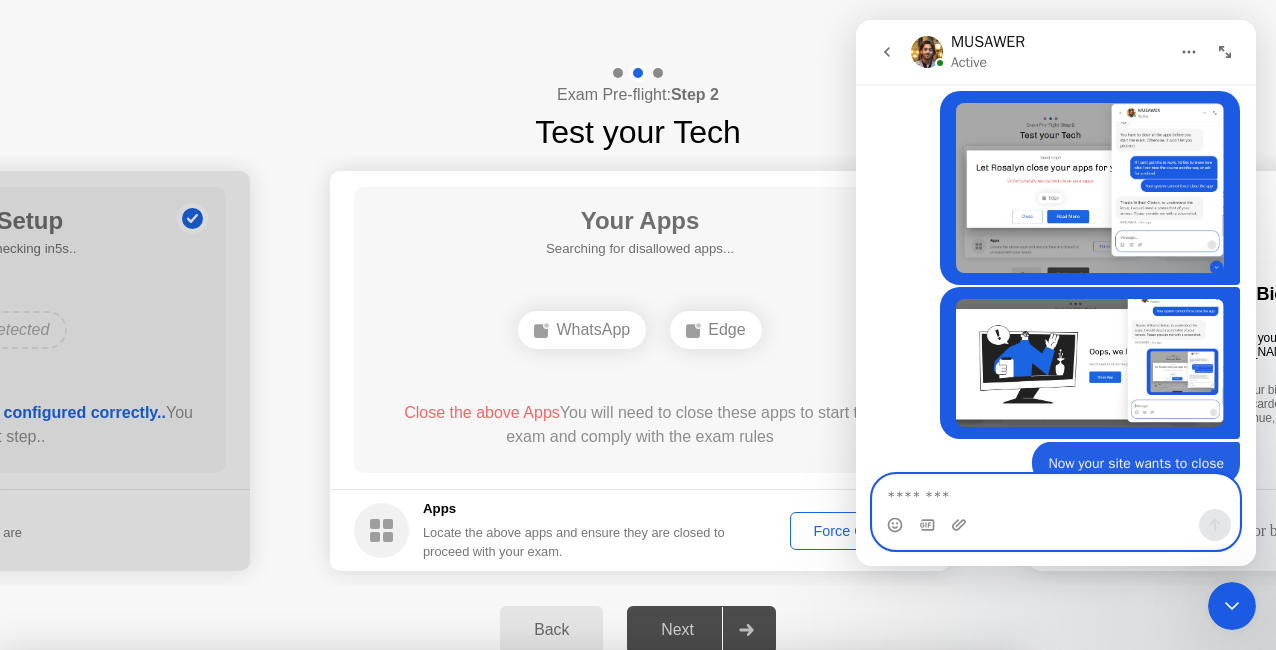 scroll, scrollTop: 2178, scrollLeft: 0, axis: vertical 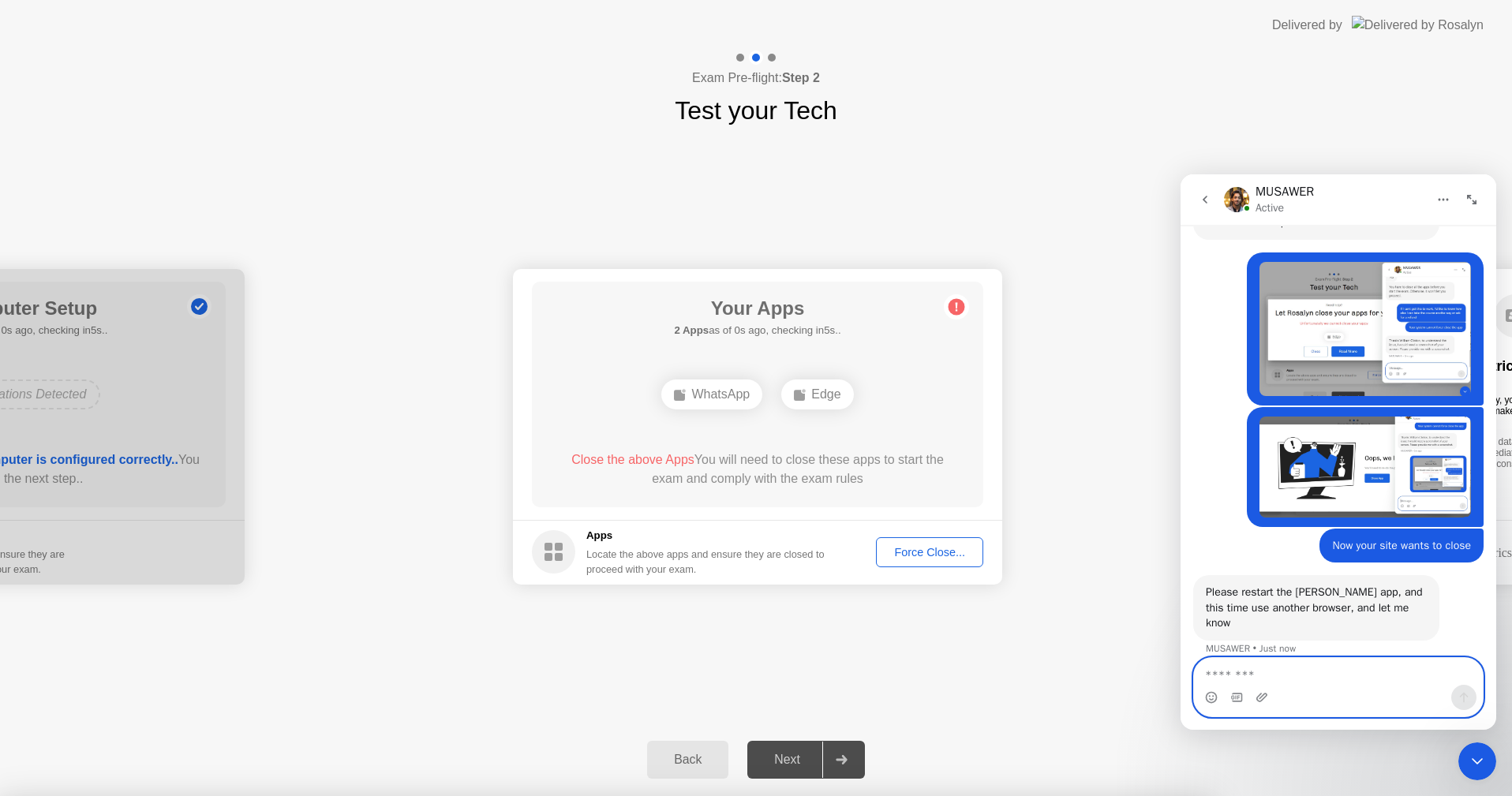 click at bounding box center (1338, 671) 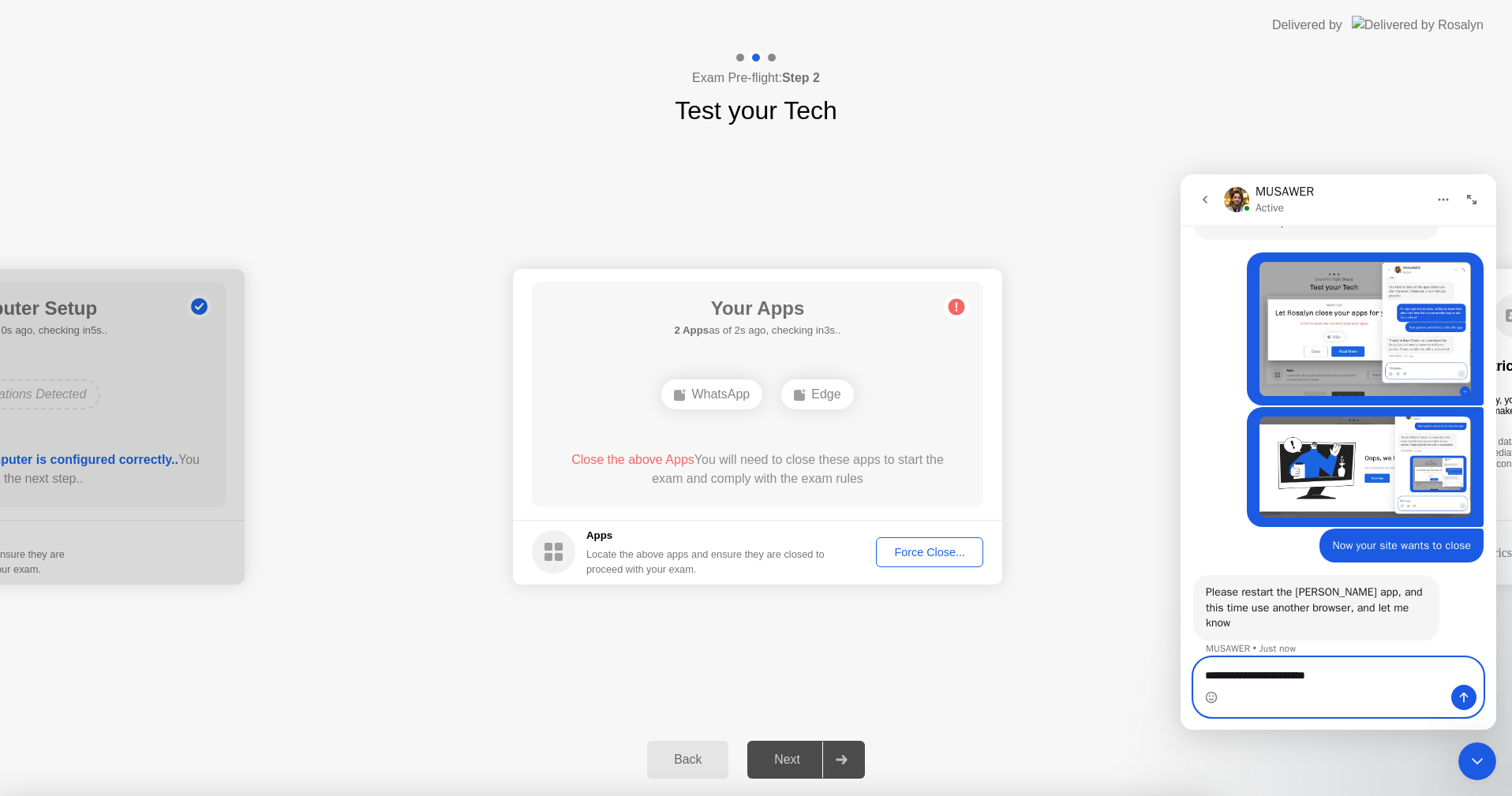 type on "**********" 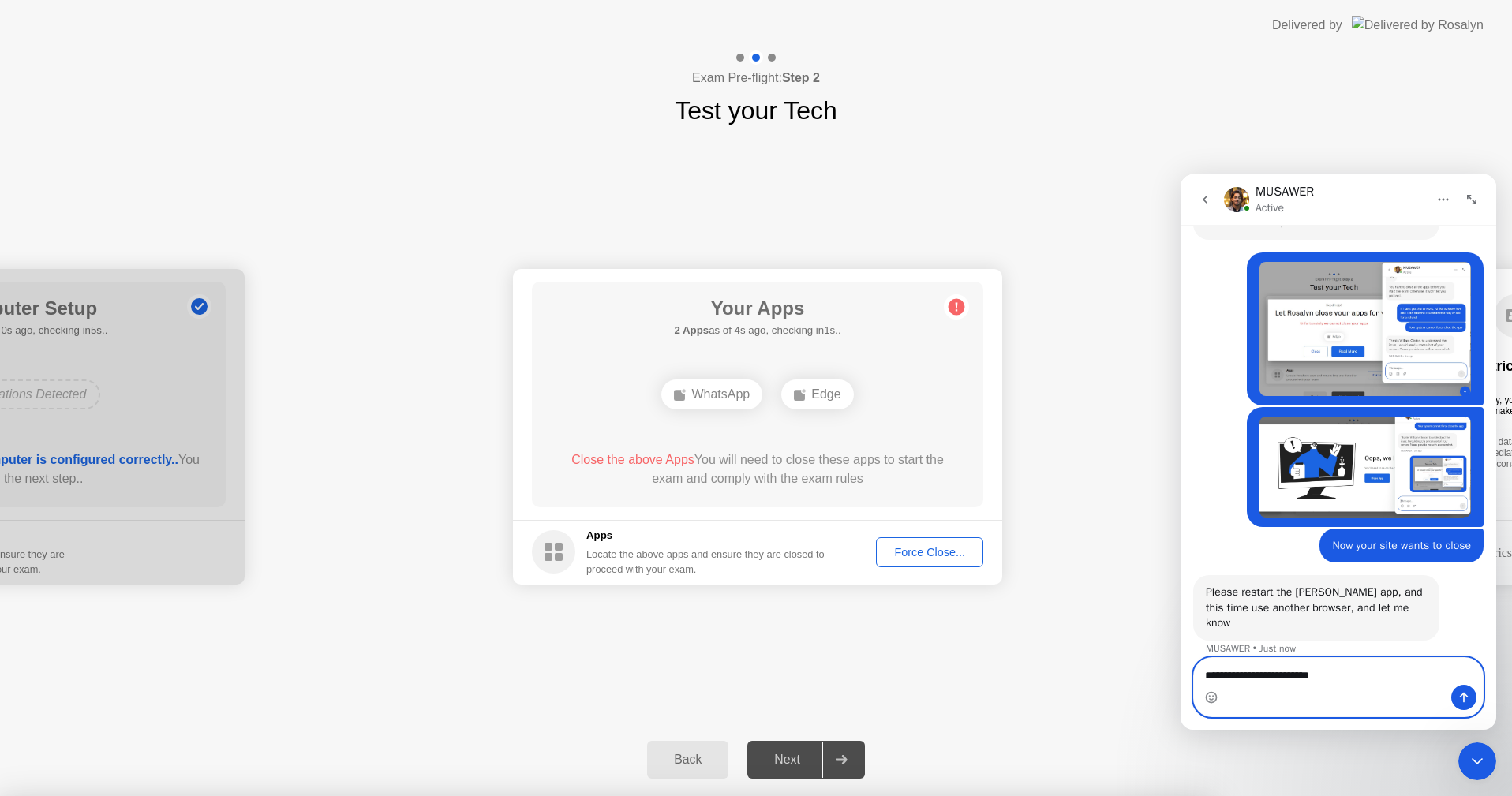 type 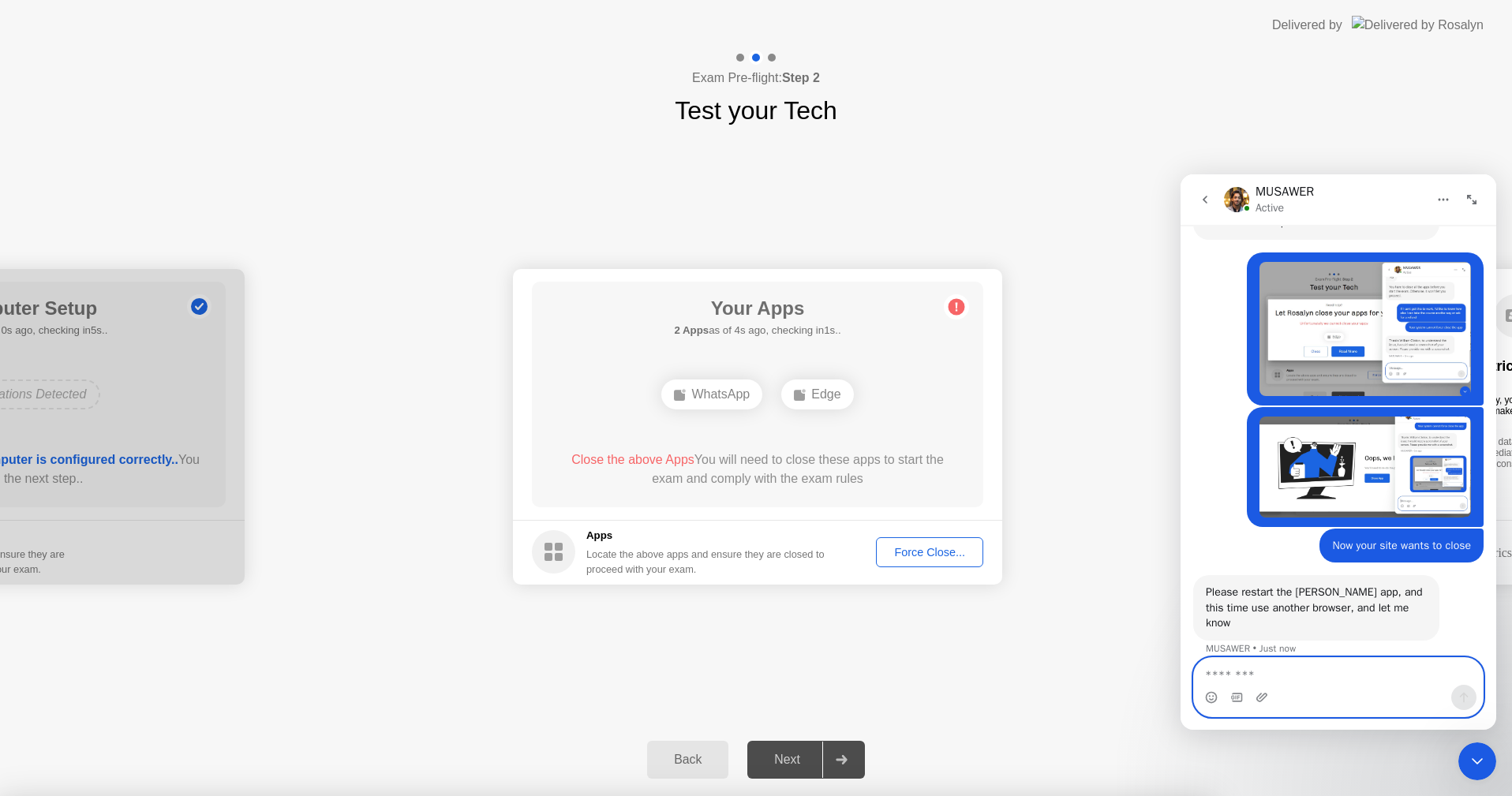 scroll, scrollTop: 1705, scrollLeft: 0, axis: vertical 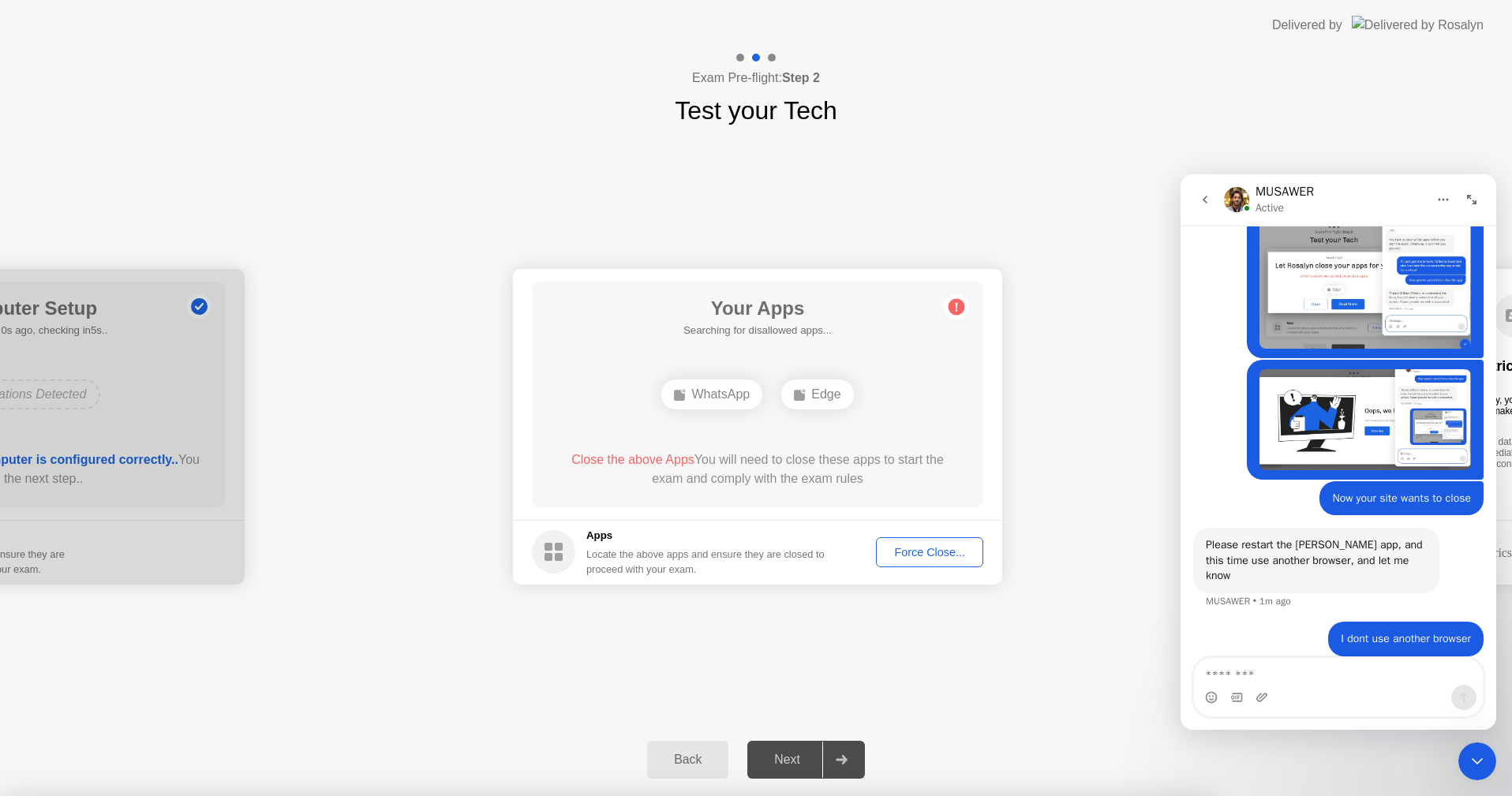 click 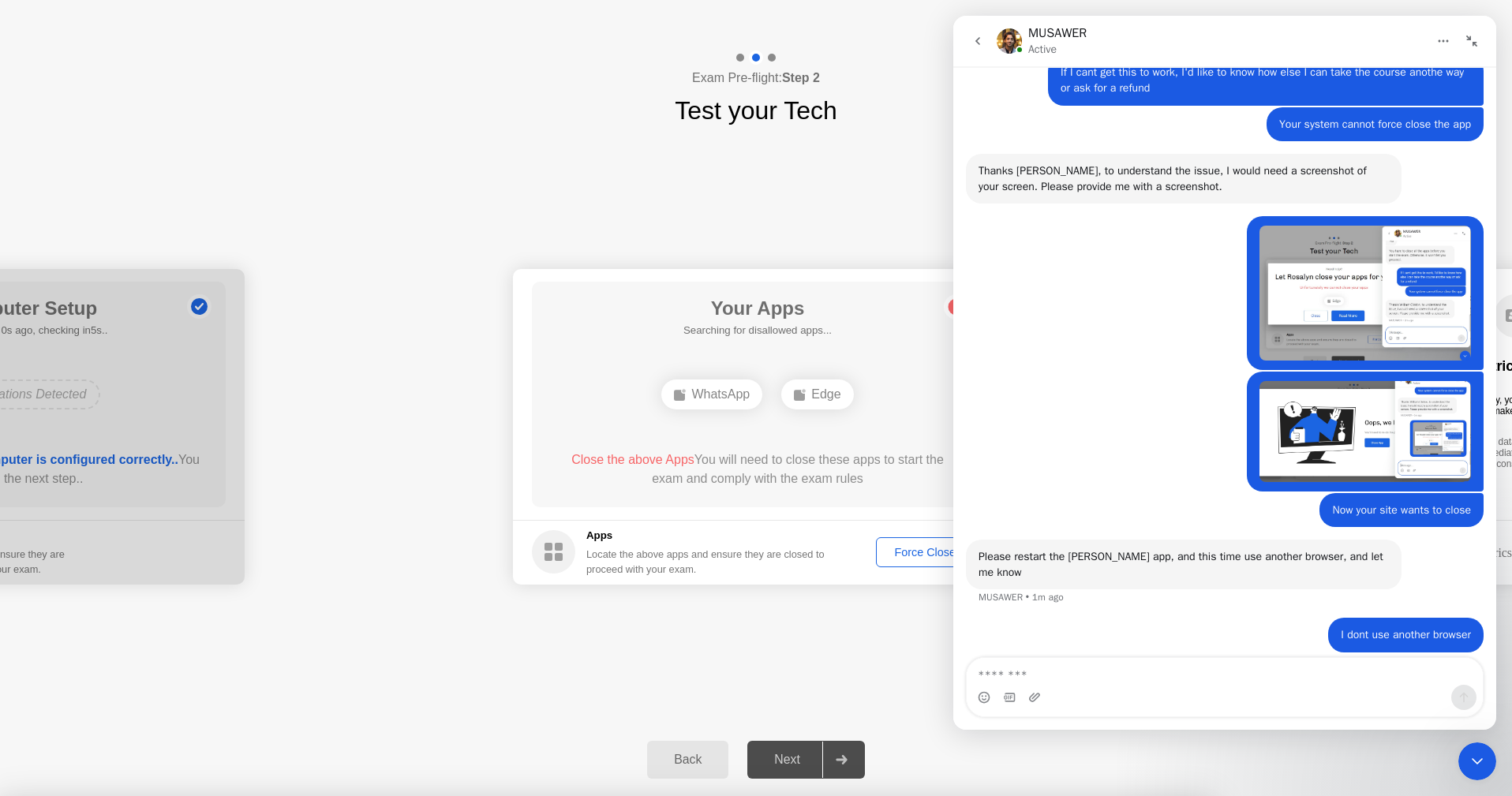 scroll, scrollTop: 1312, scrollLeft: 0, axis: vertical 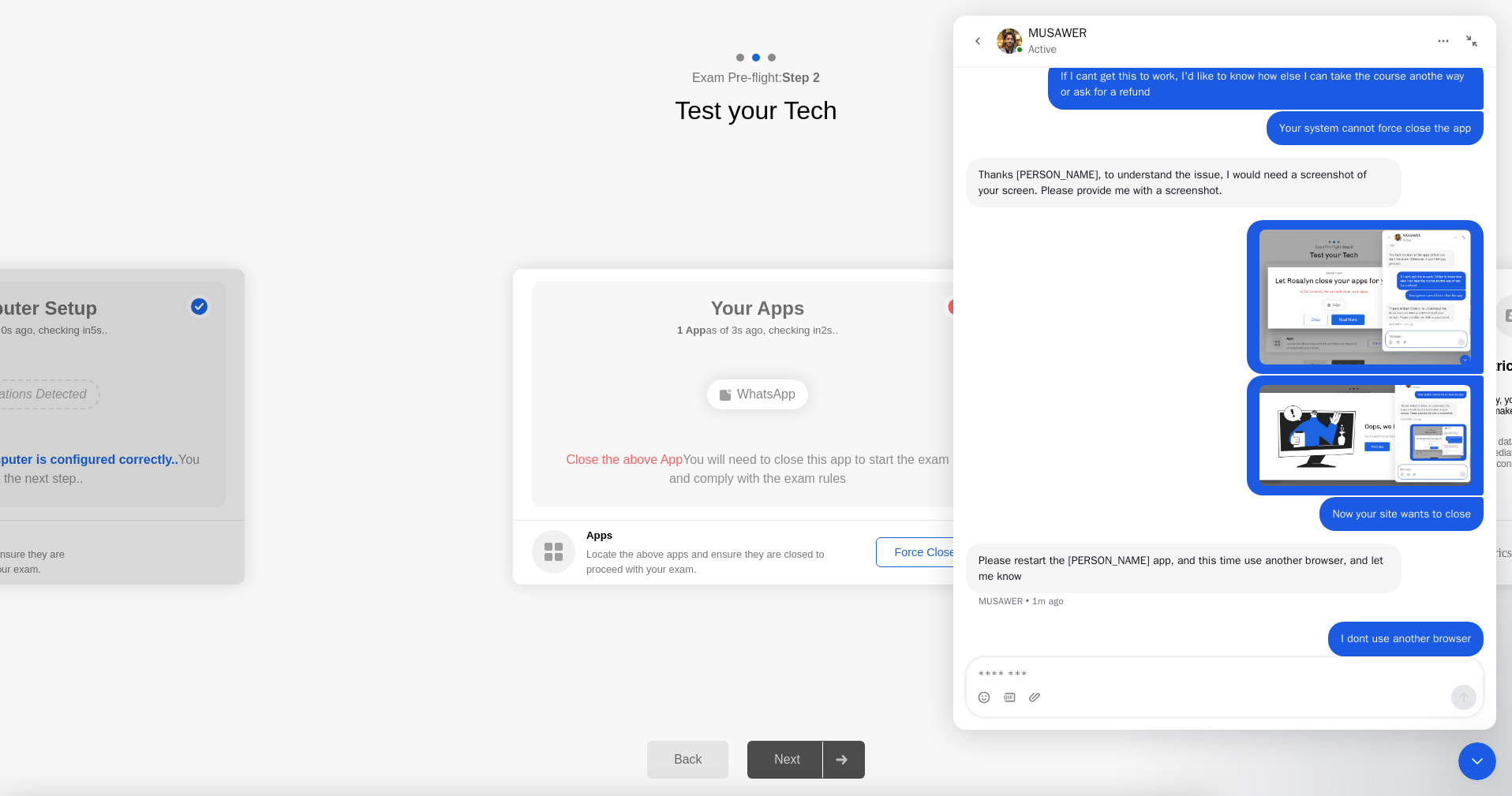 click at bounding box center [978, 41] 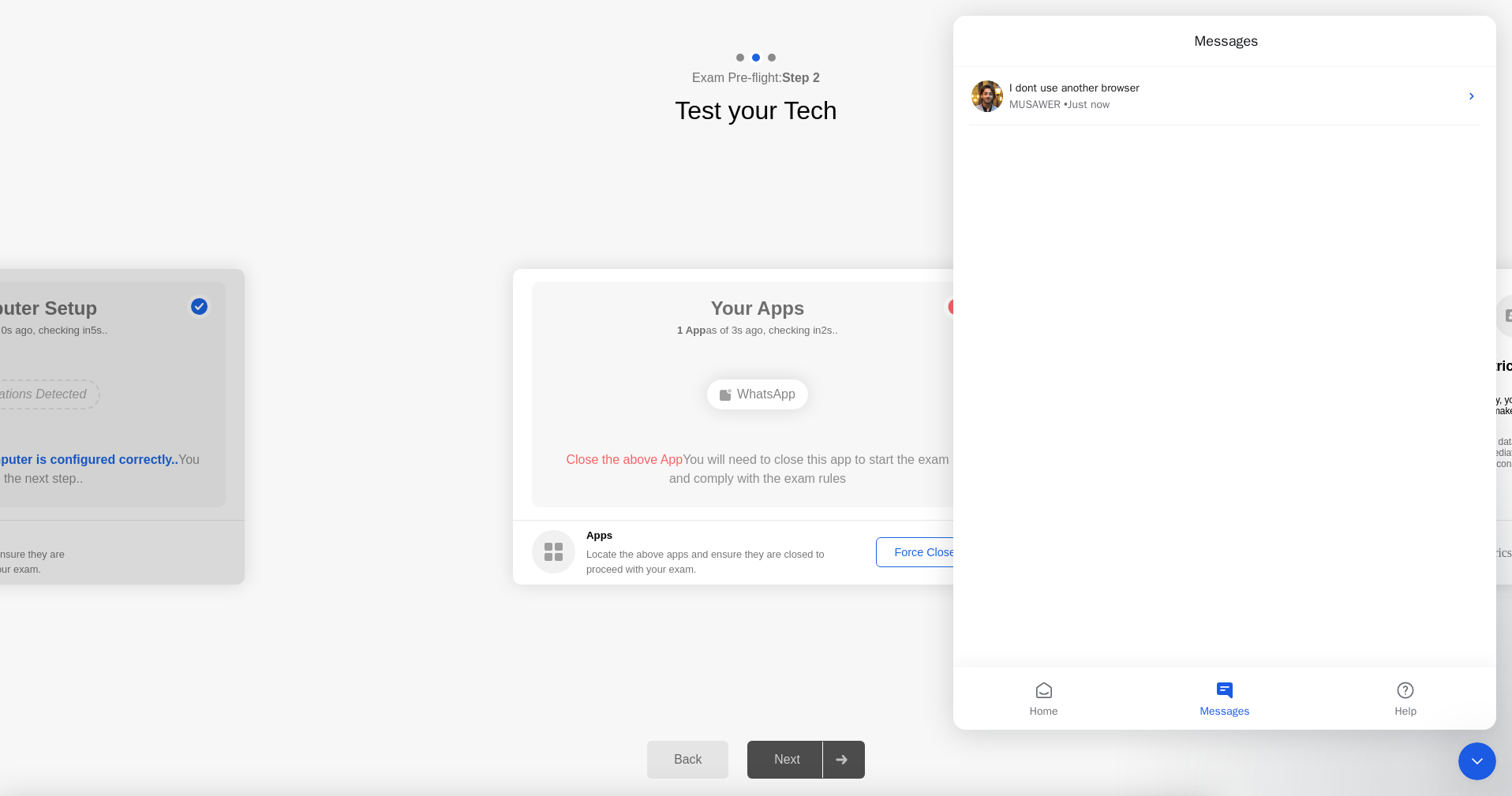 scroll, scrollTop: 0, scrollLeft: 0, axis: both 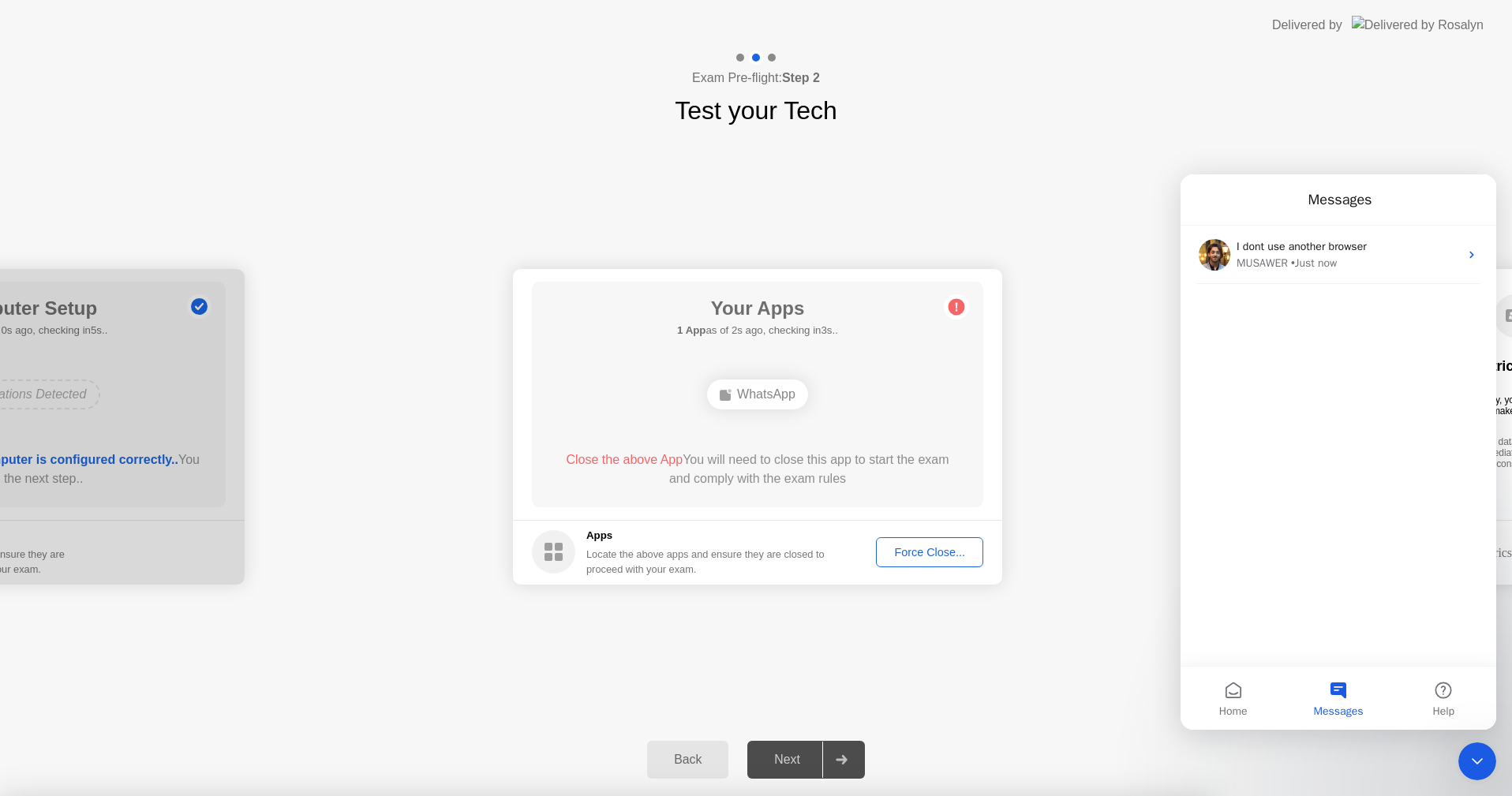 click on "Yes" at bounding box center [567, 1467] 